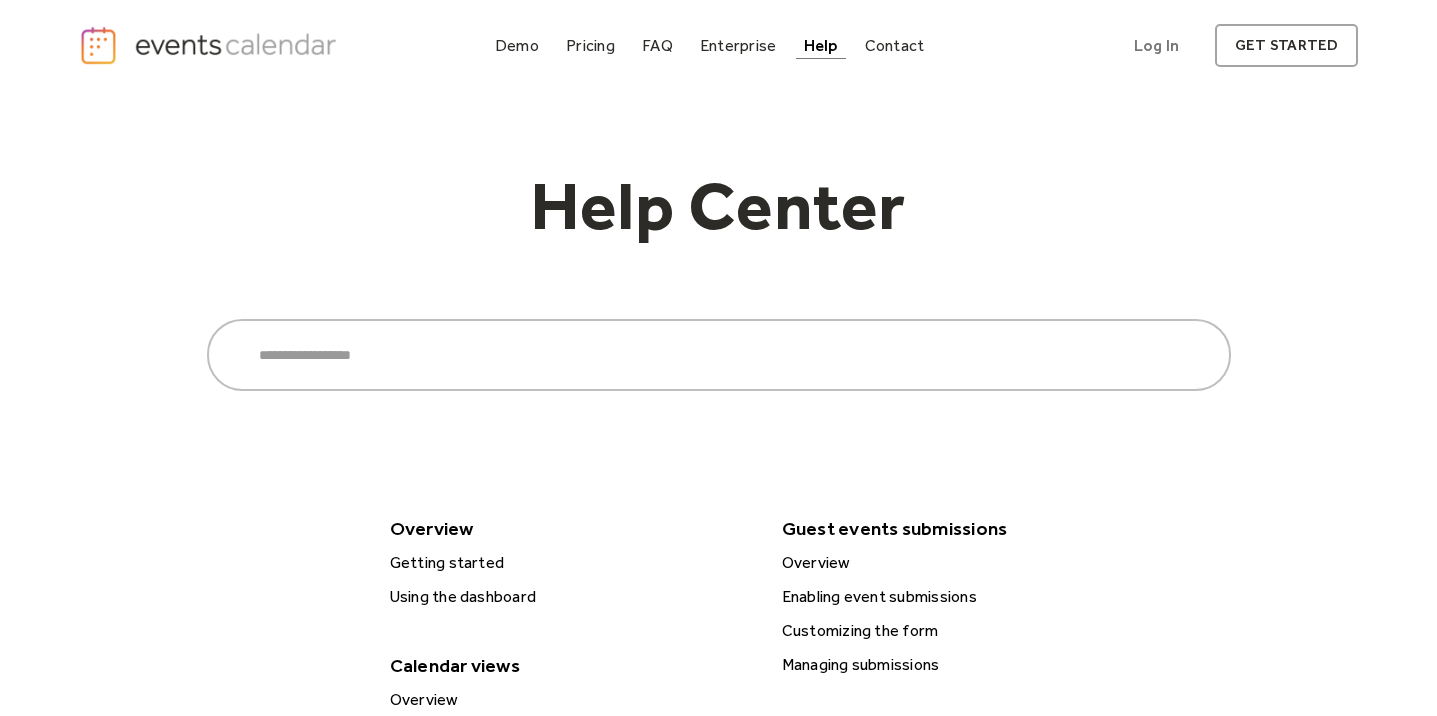 scroll, scrollTop: 0, scrollLeft: 0, axis: both 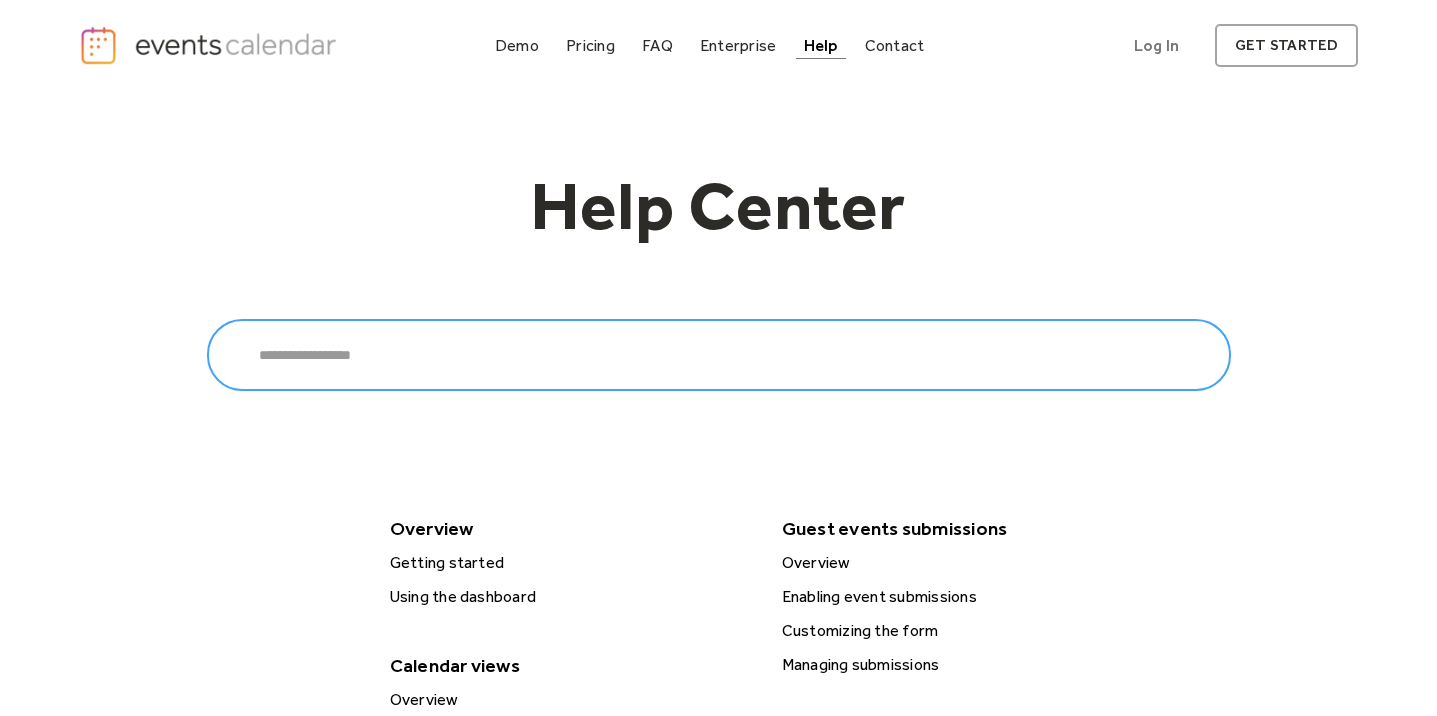 click on "Search" at bounding box center [719, 355] 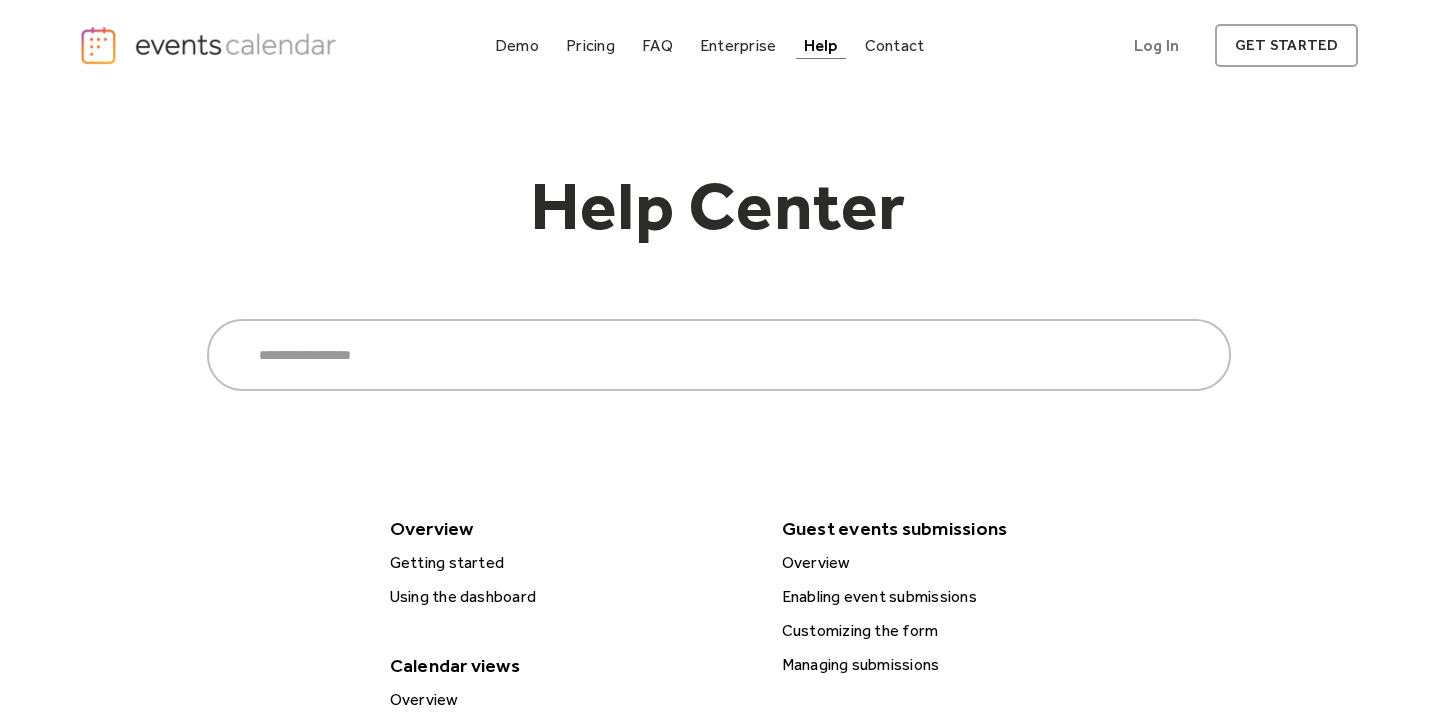 scroll, scrollTop: 0, scrollLeft: 0, axis: both 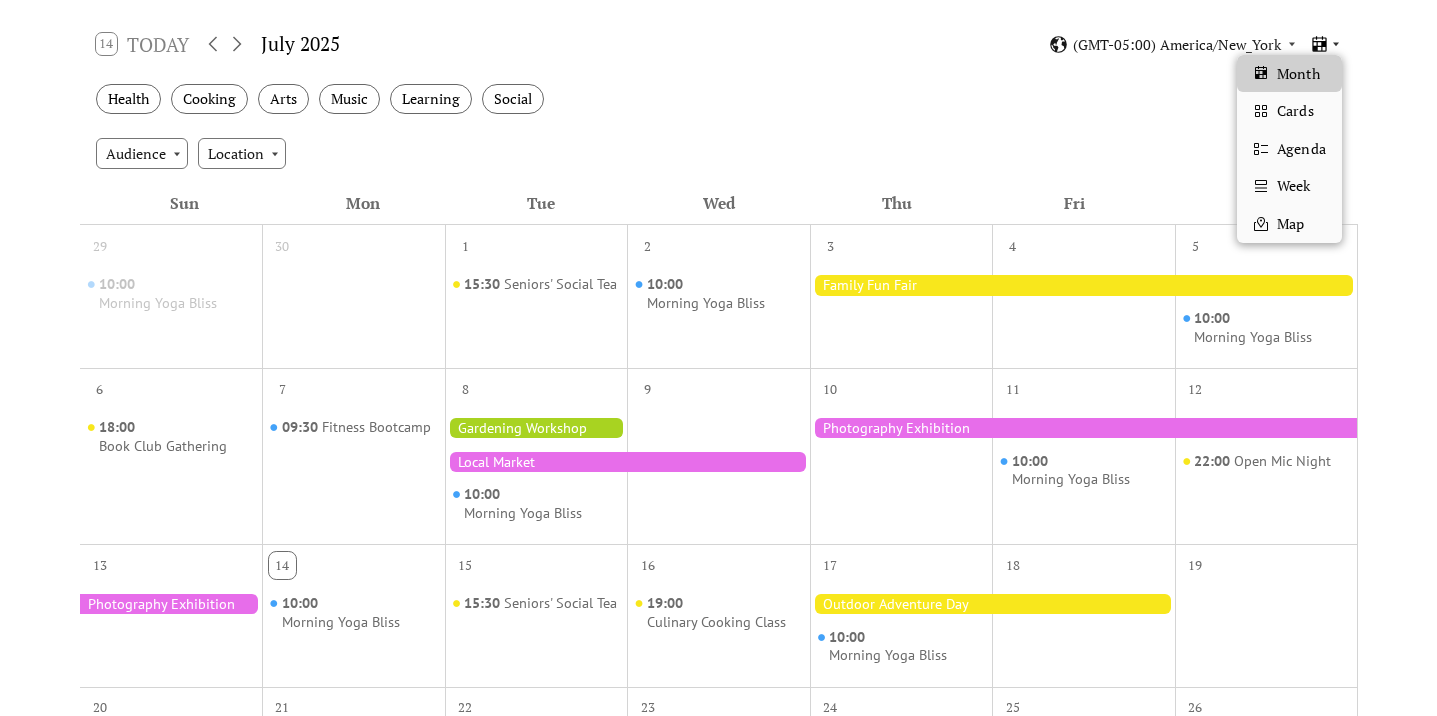 click 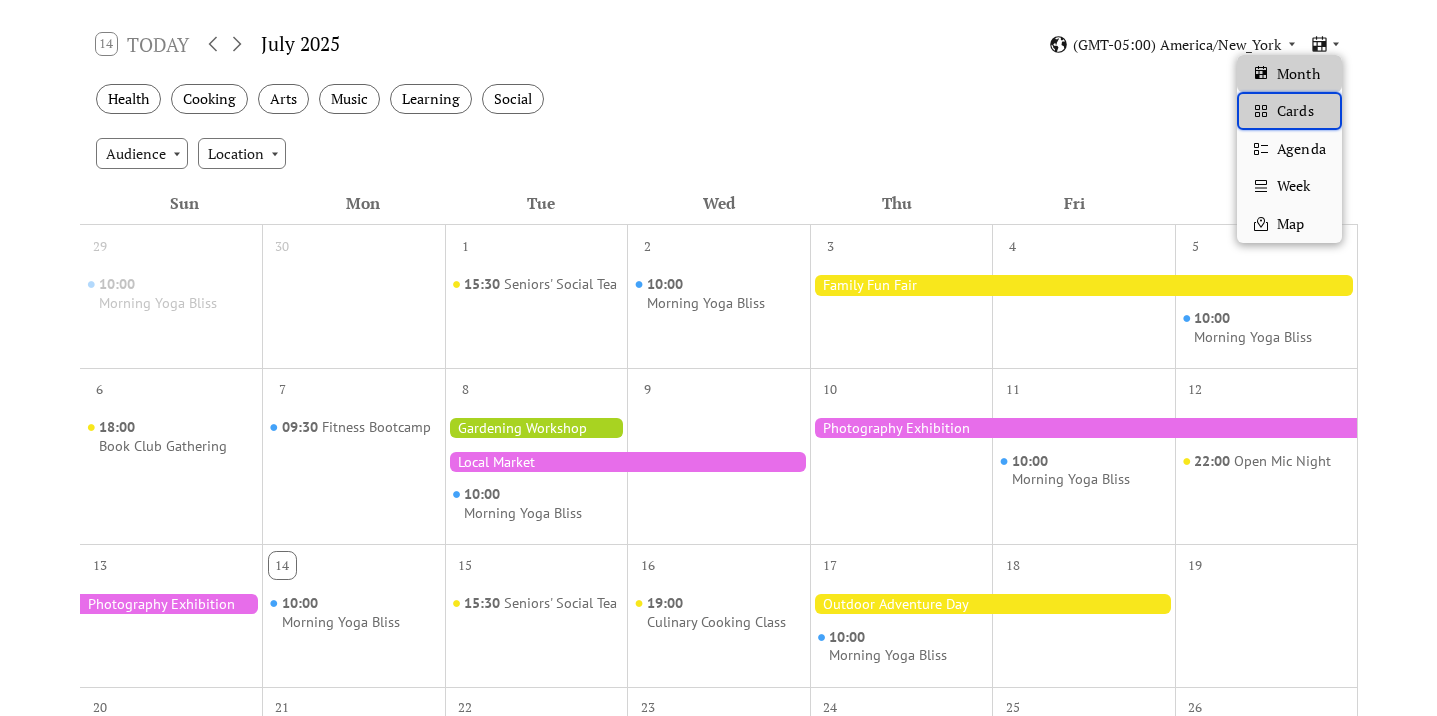 click on "Cards" at bounding box center [1295, 111] 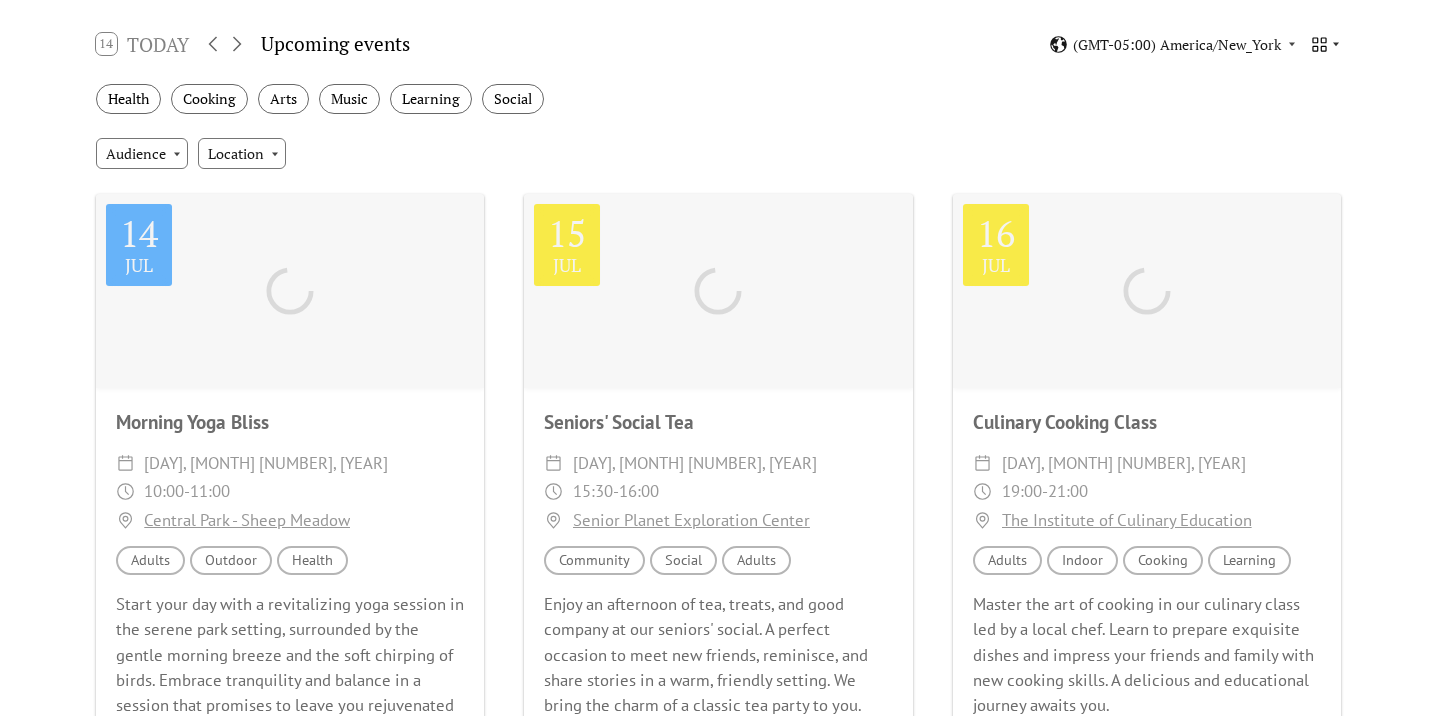 click 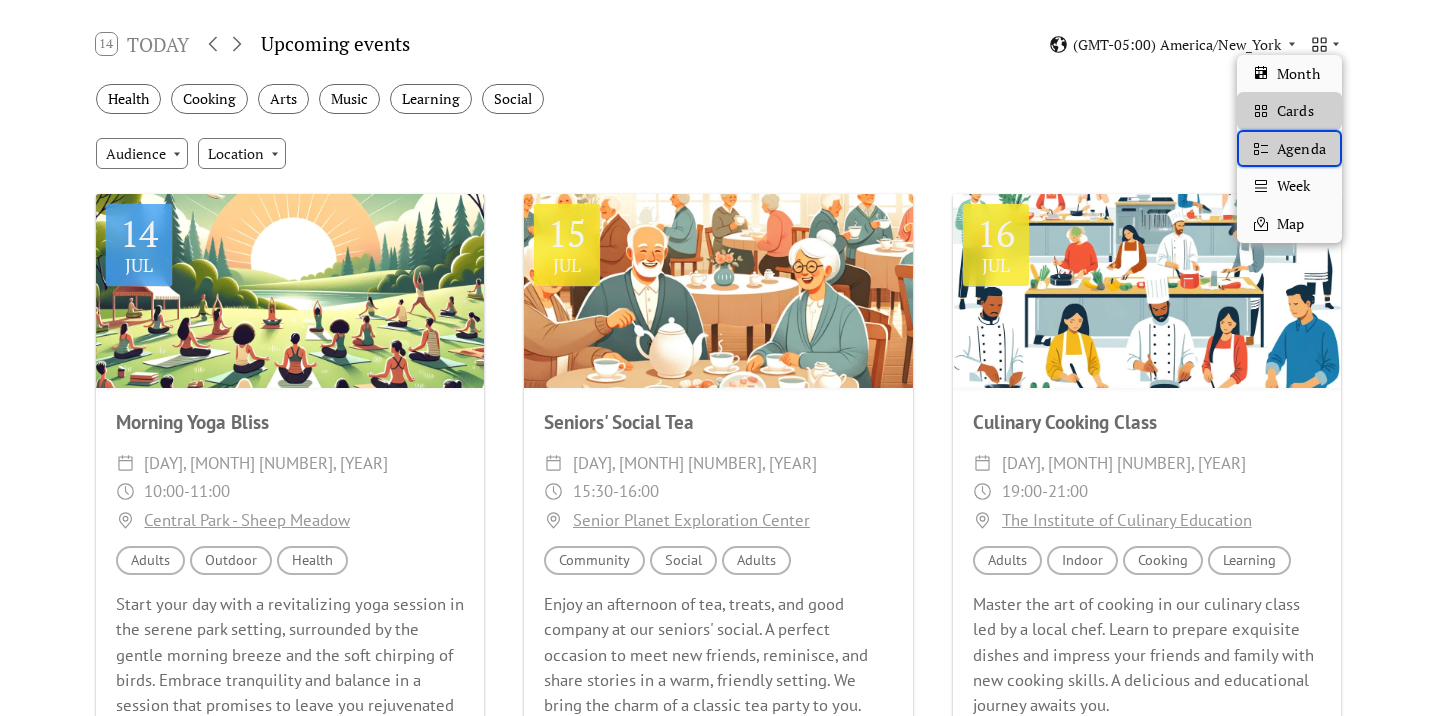 click on "Agenda" at bounding box center (1301, 149) 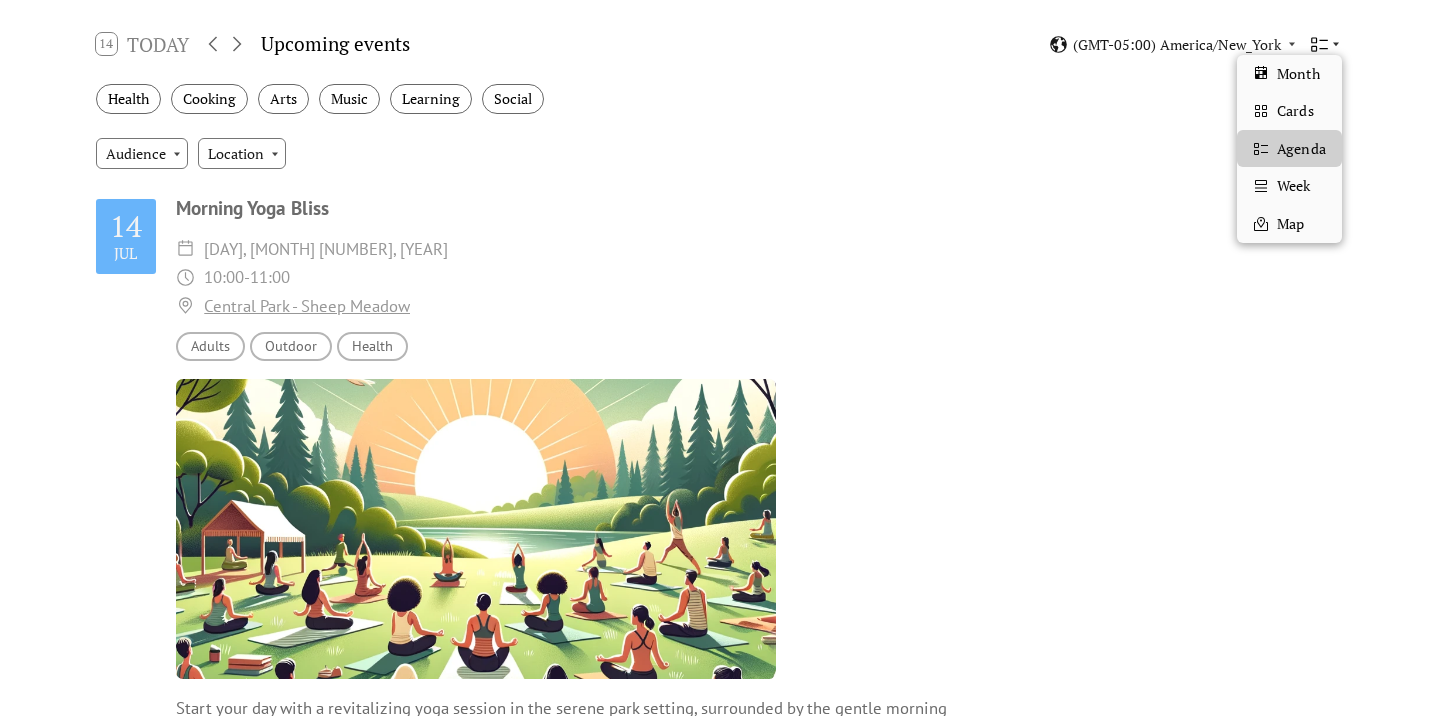 click 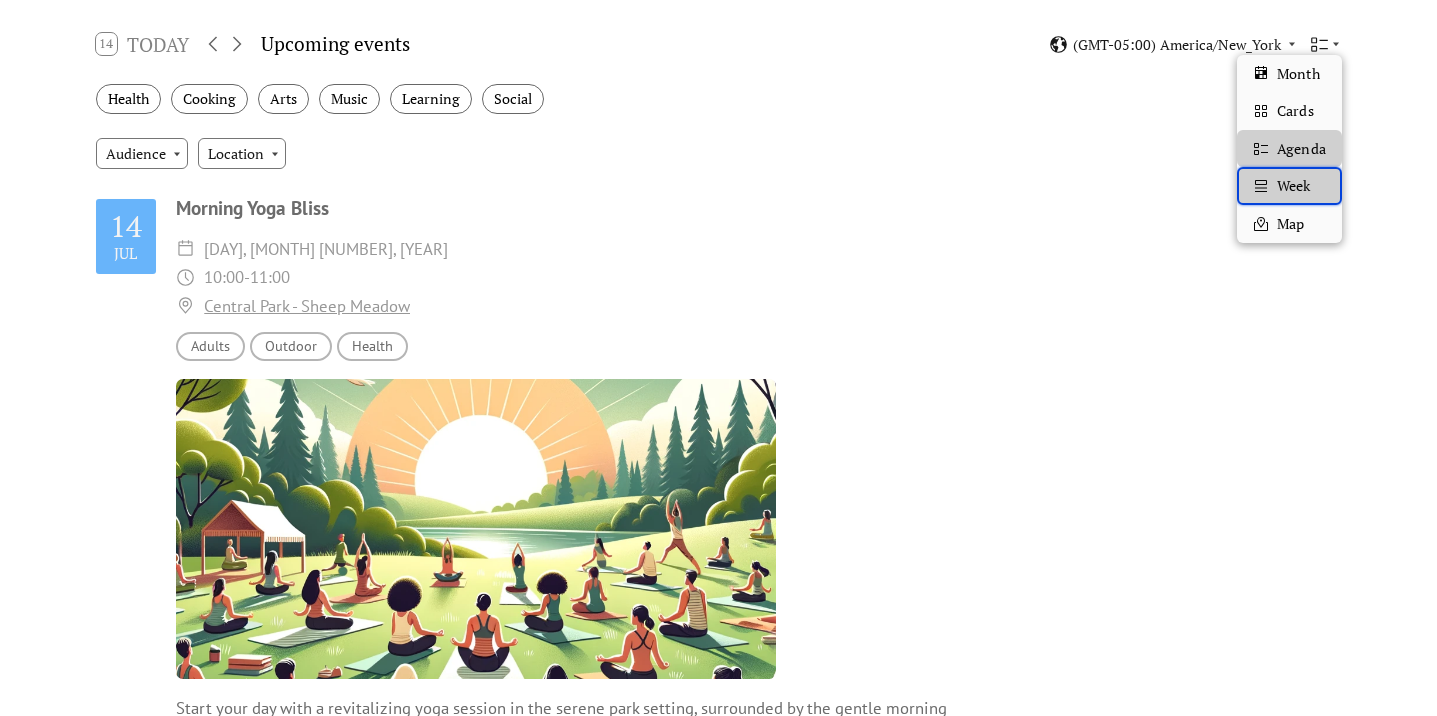 click on "Week" at bounding box center [1293, 186] 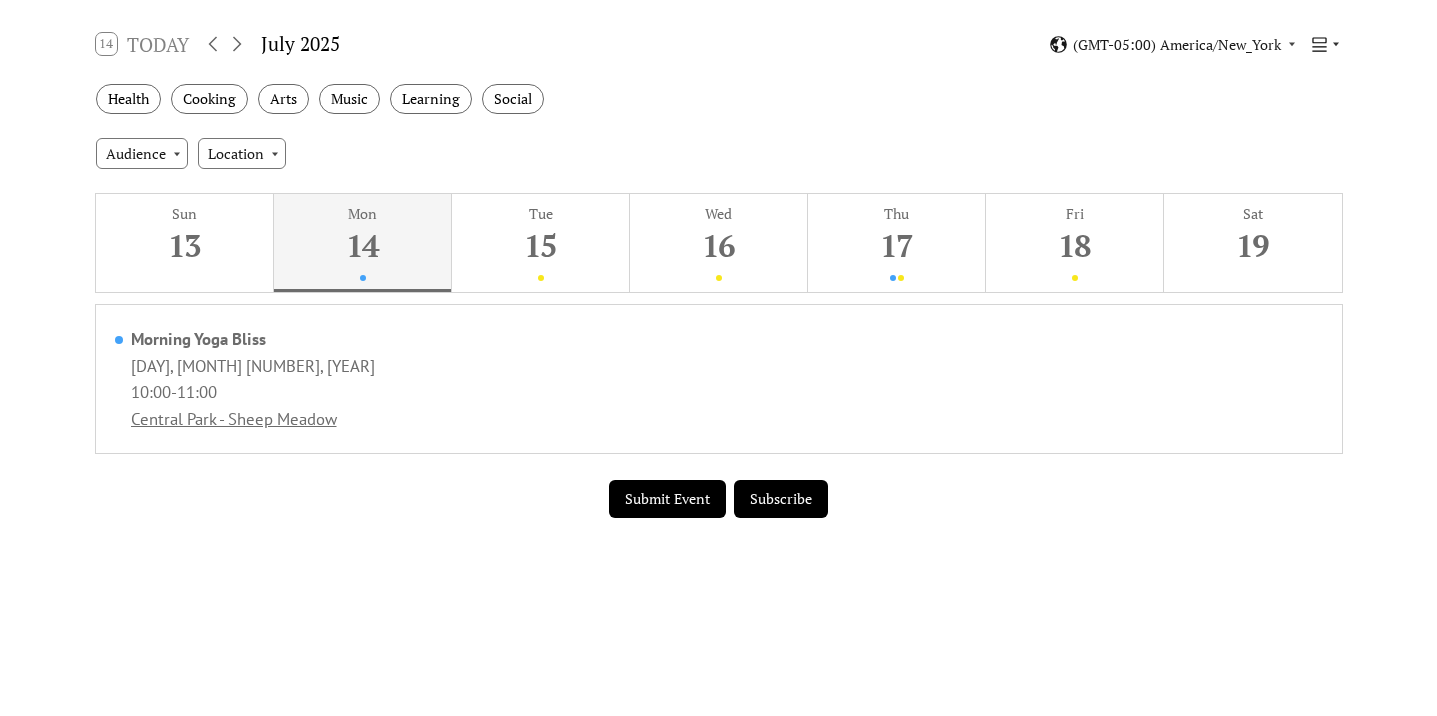 click 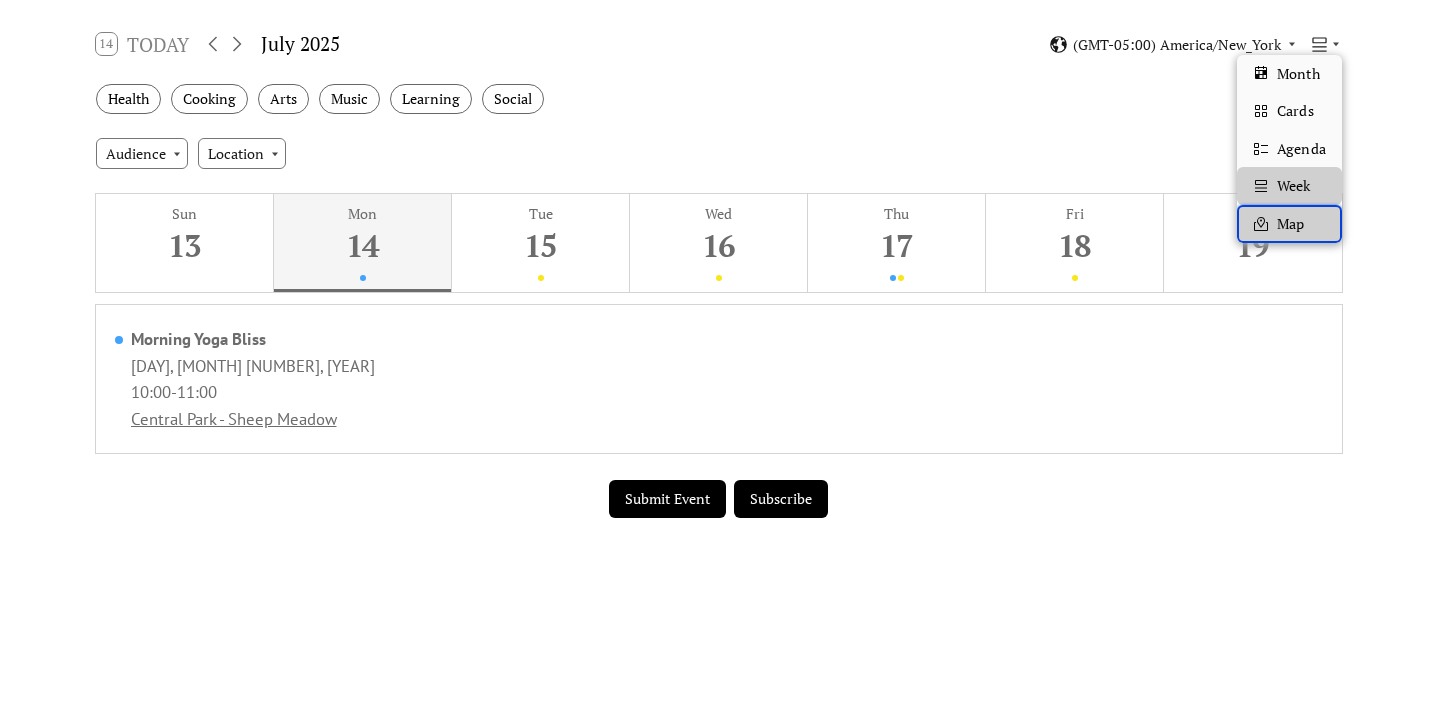 click on "Map" at bounding box center (1290, 224) 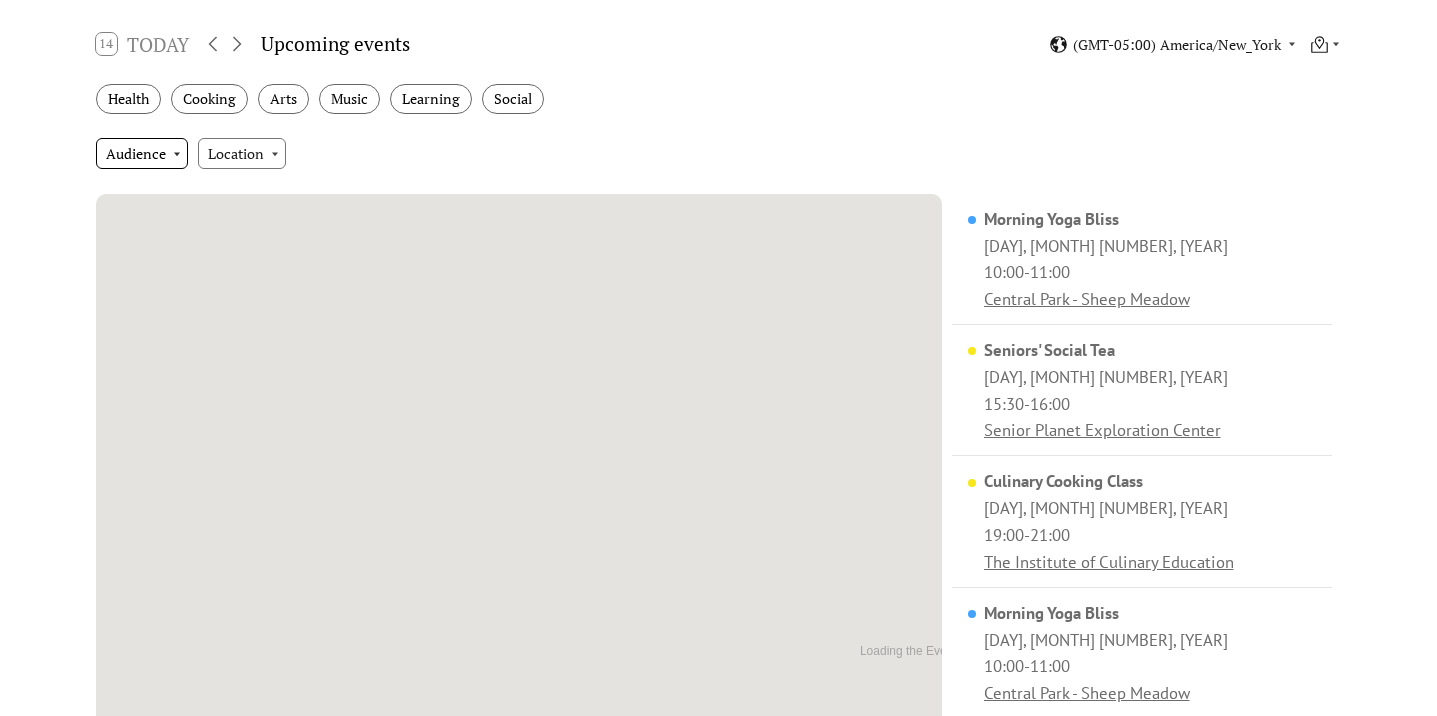 click on "Audience" at bounding box center [142, 153] 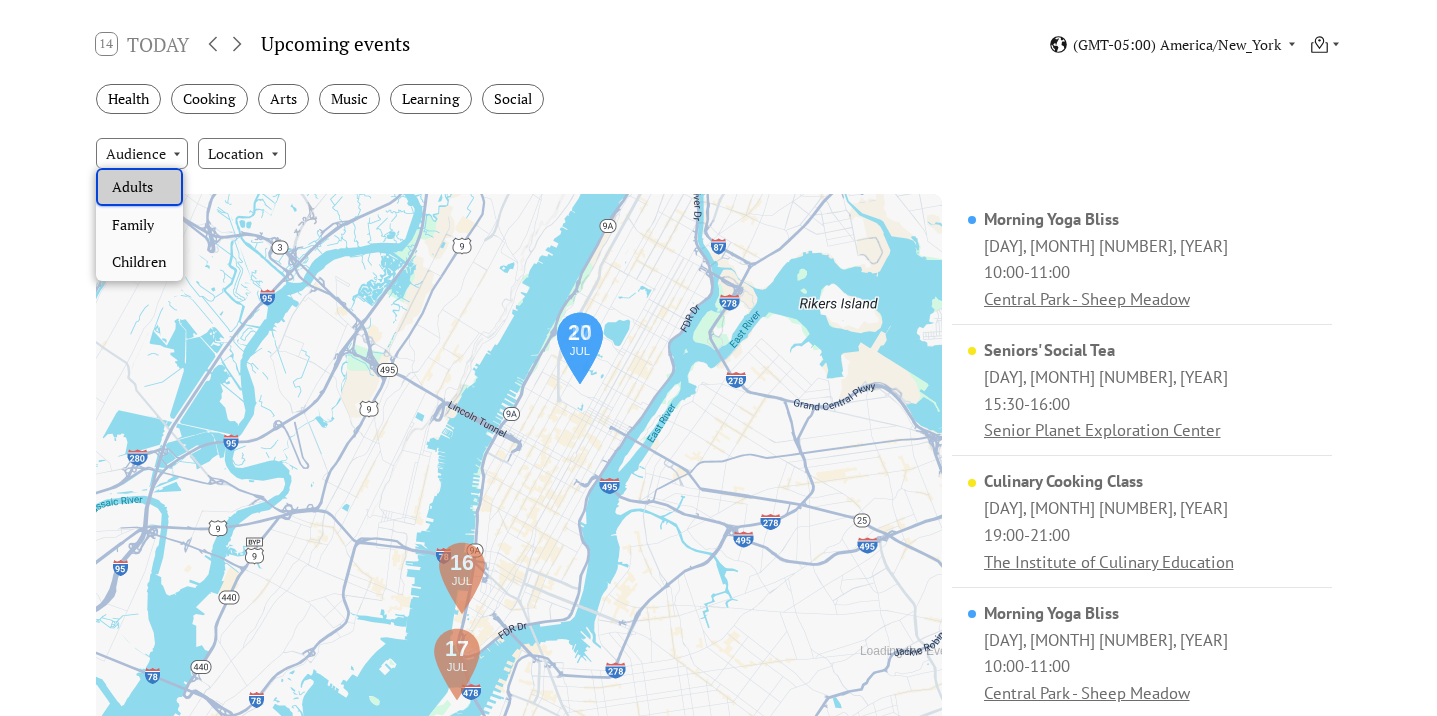 click on "Adults" at bounding box center [132, 187] 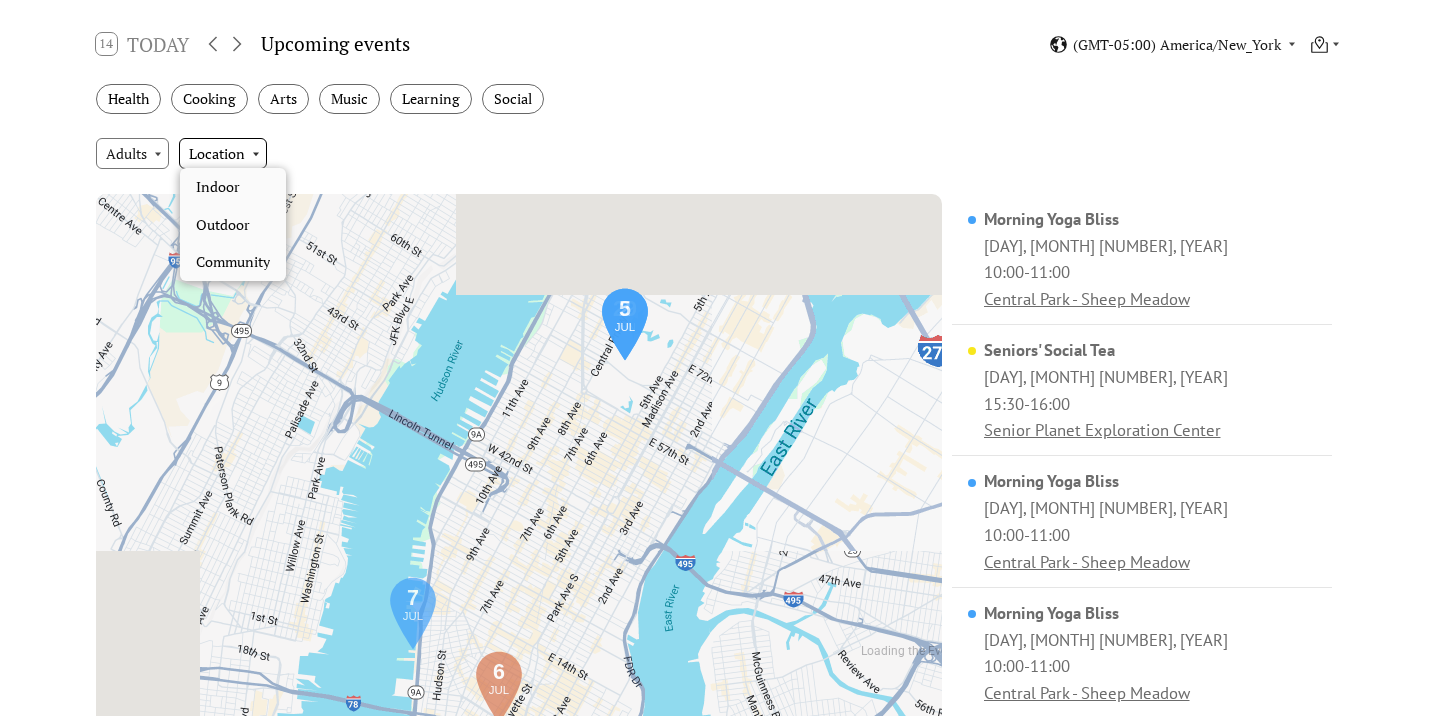click on "Location" at bounding box center [223, 153] 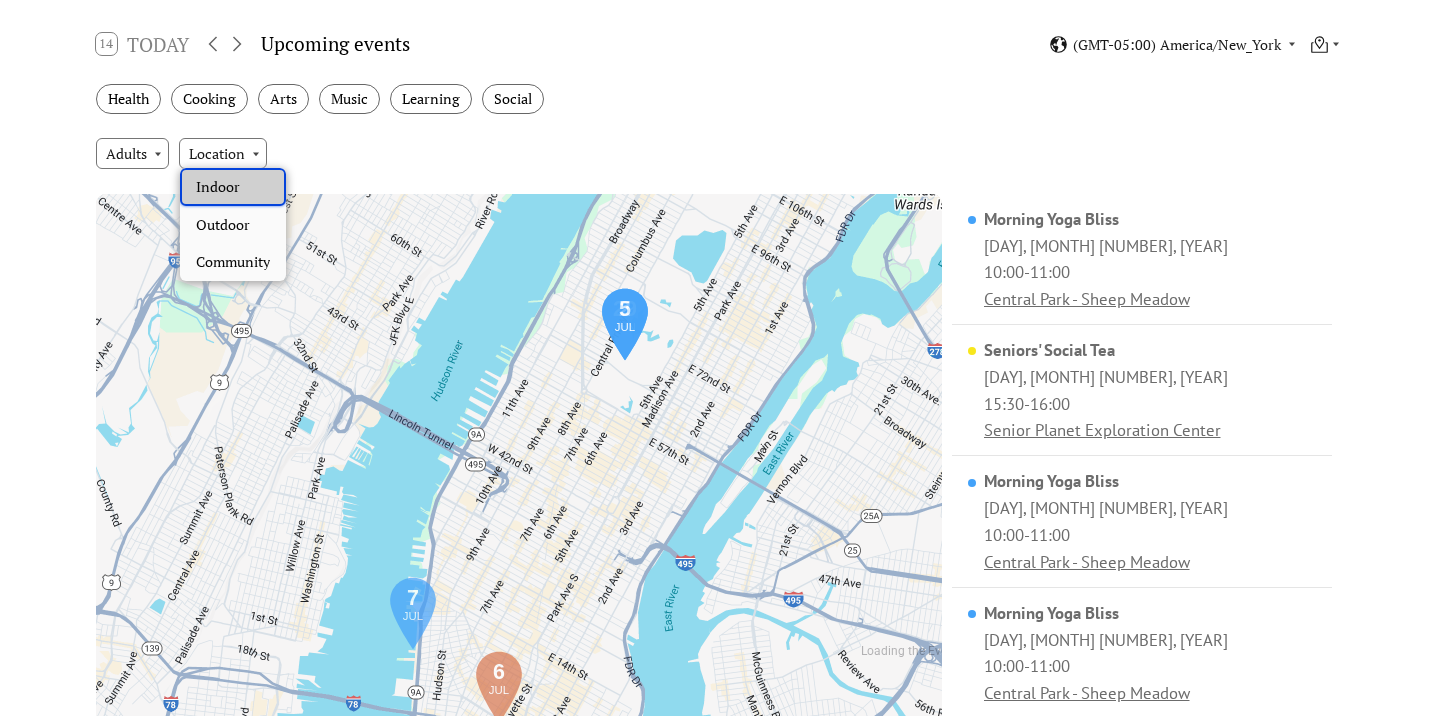 click on "Indoor" at bounding box center [218, 187] 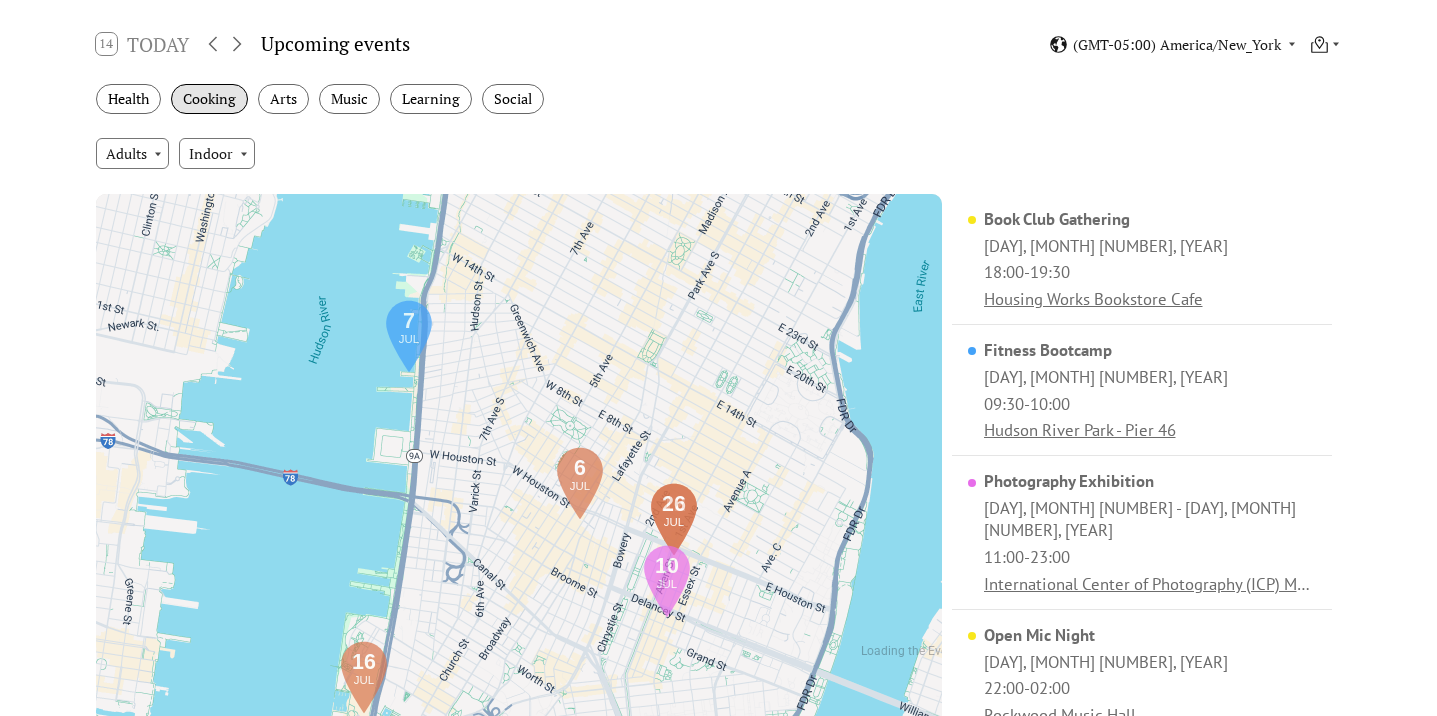 click on "Cooking" at bounding box center [209, 99] 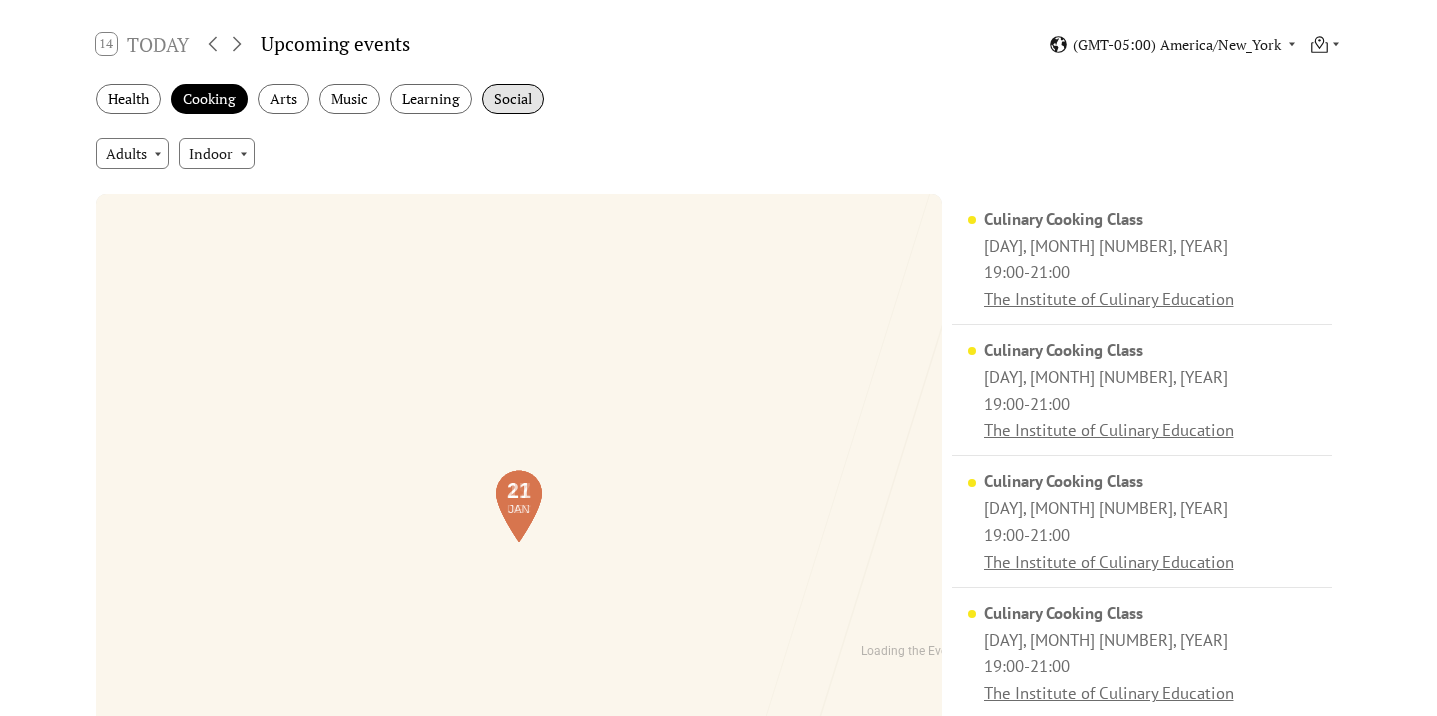 click on "Social" at bounding box center (513, 99) 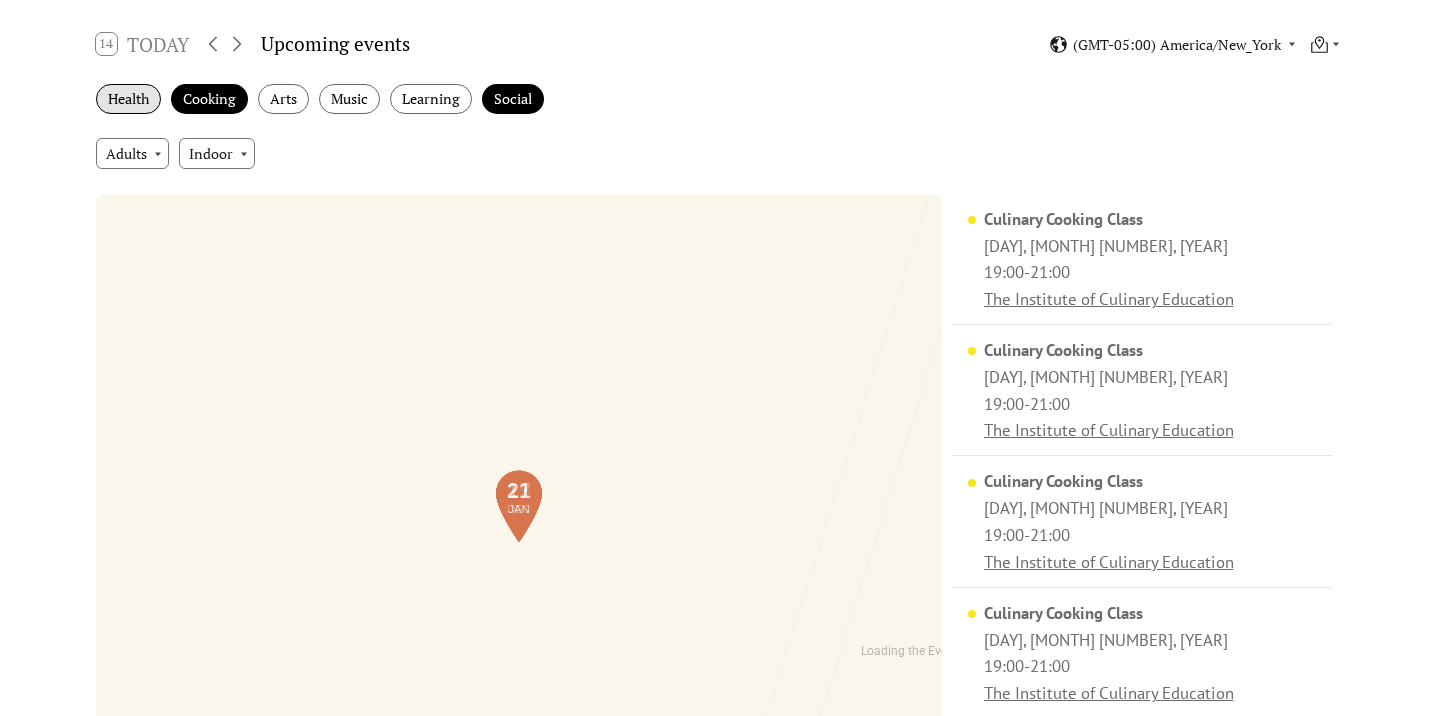 click on "Health" at bounding box center [128, 99] 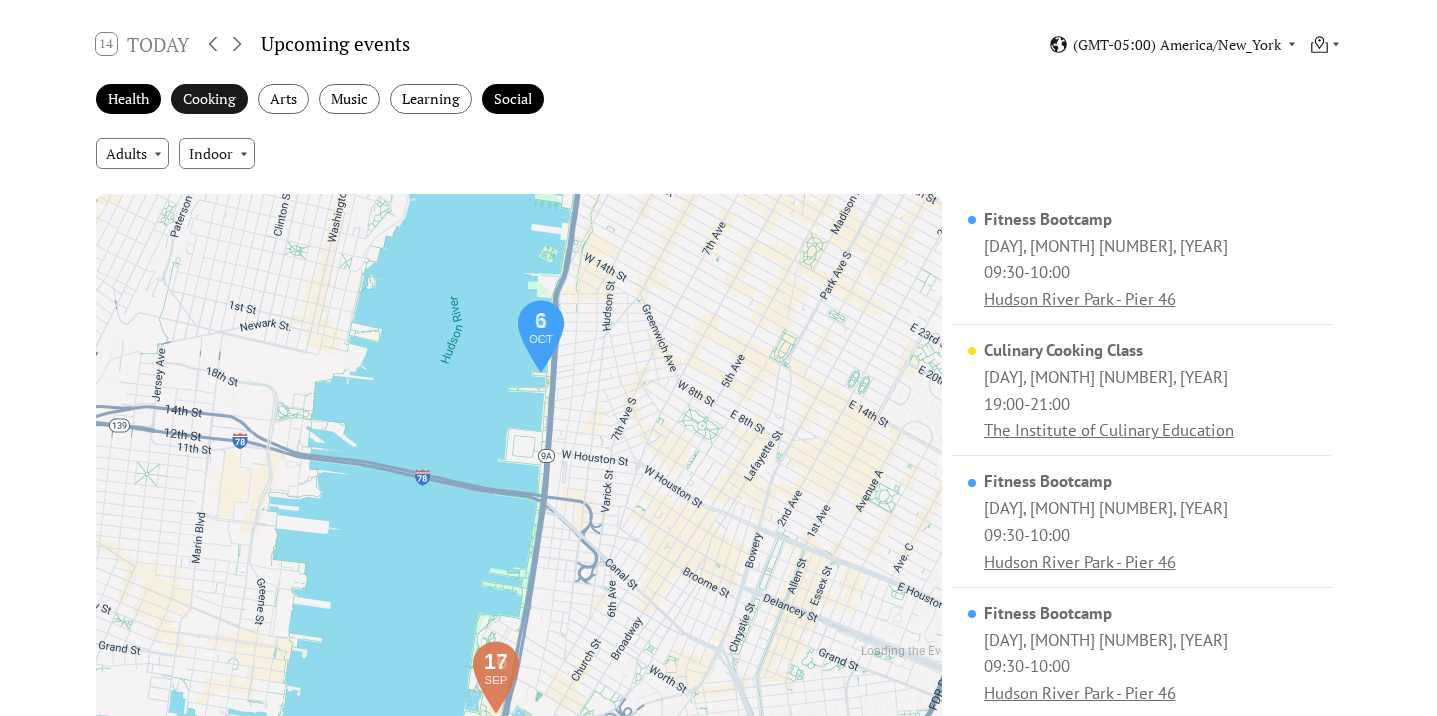 click on "Cooking" at bounding box center [209, 99] 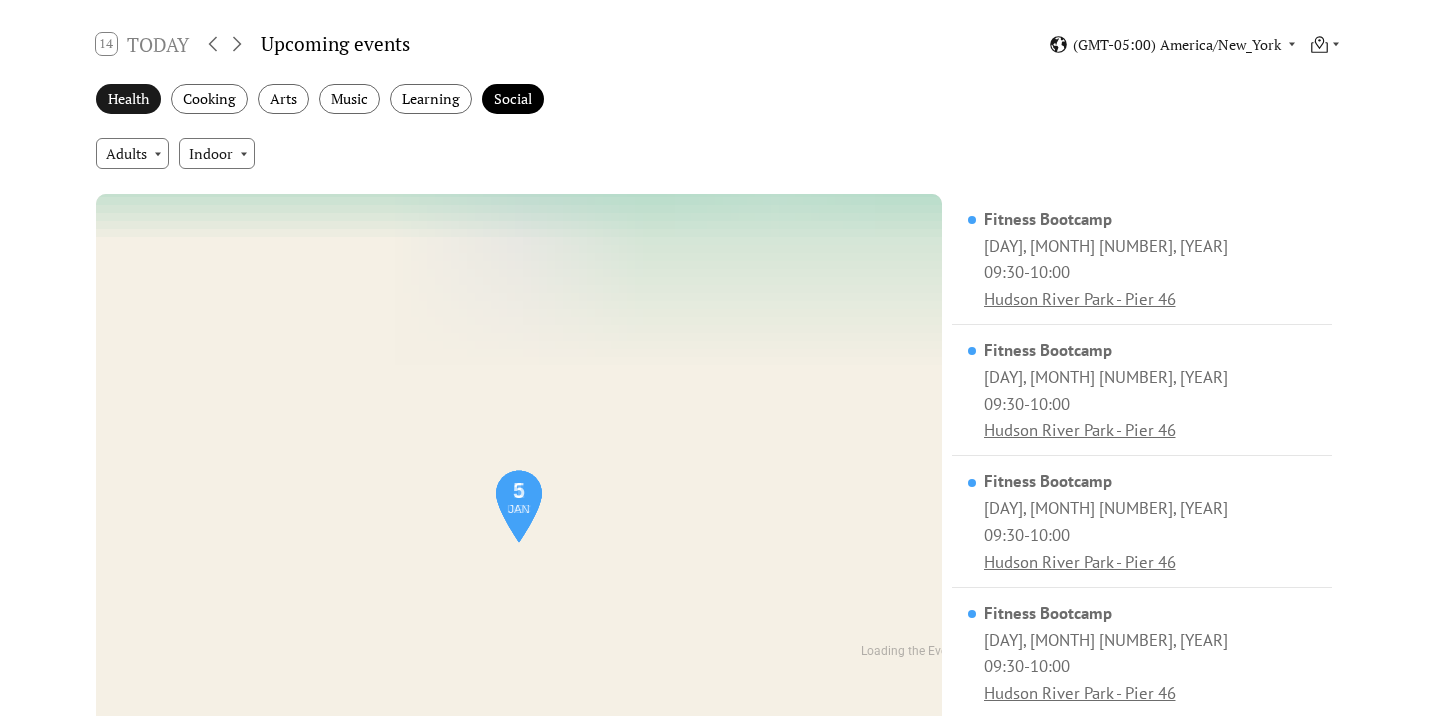 click on "Health" at bounding box center [128, 99] 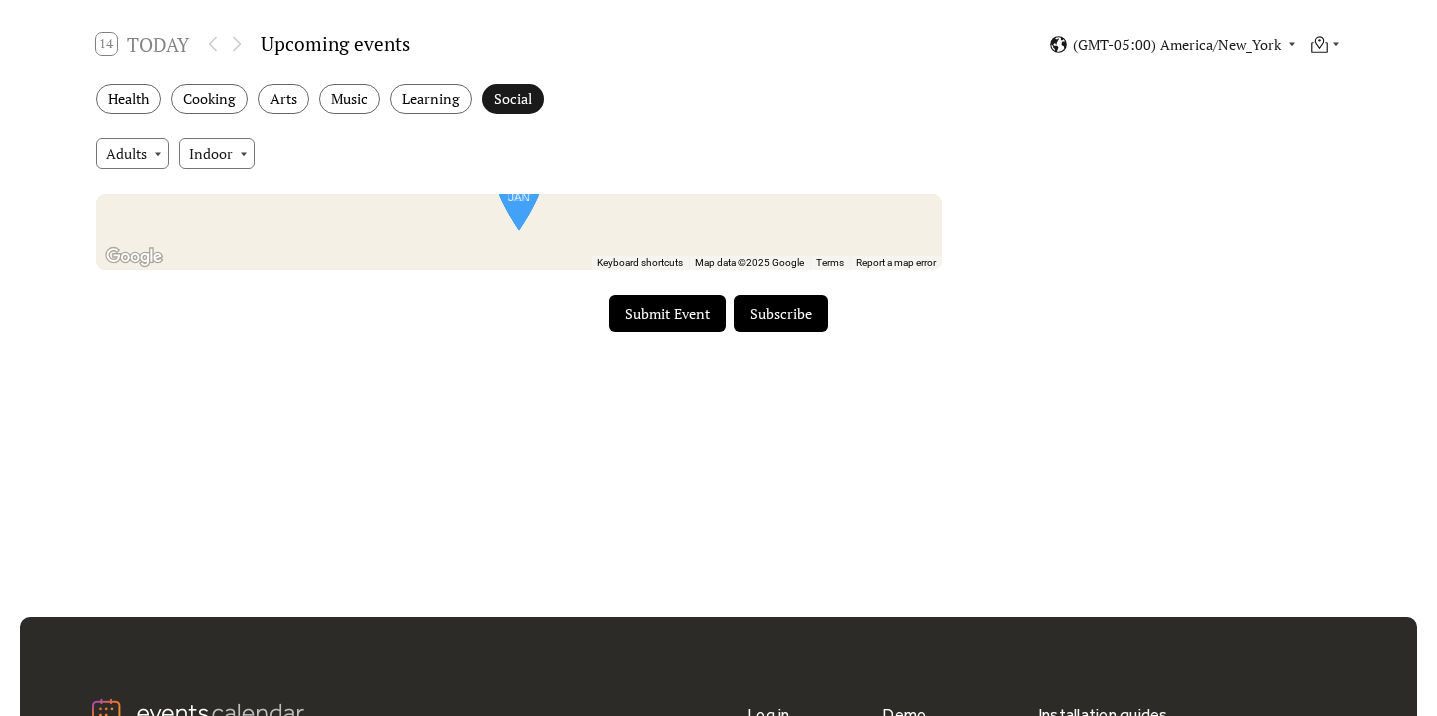 click on "Social" at bounding box center (513, 99) 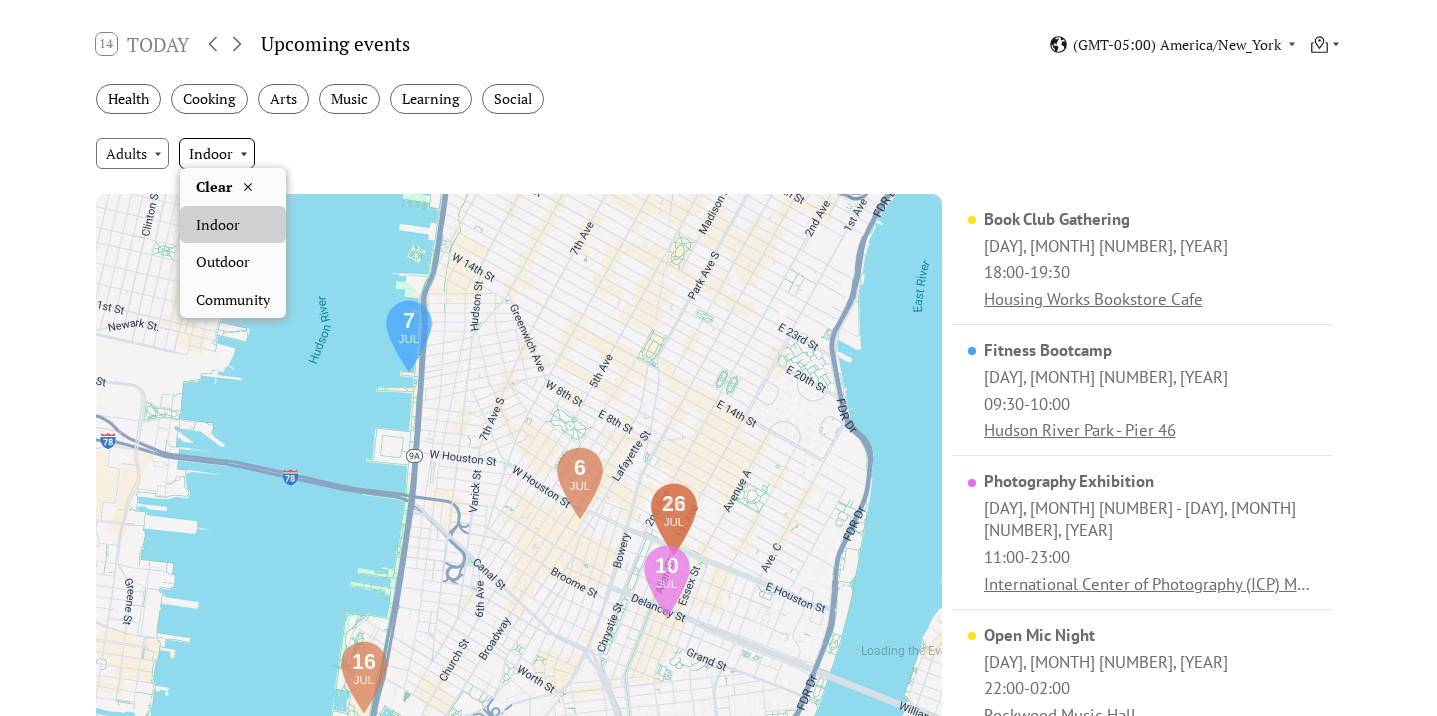 click on "Indoor" at bounding box center [217, 153] 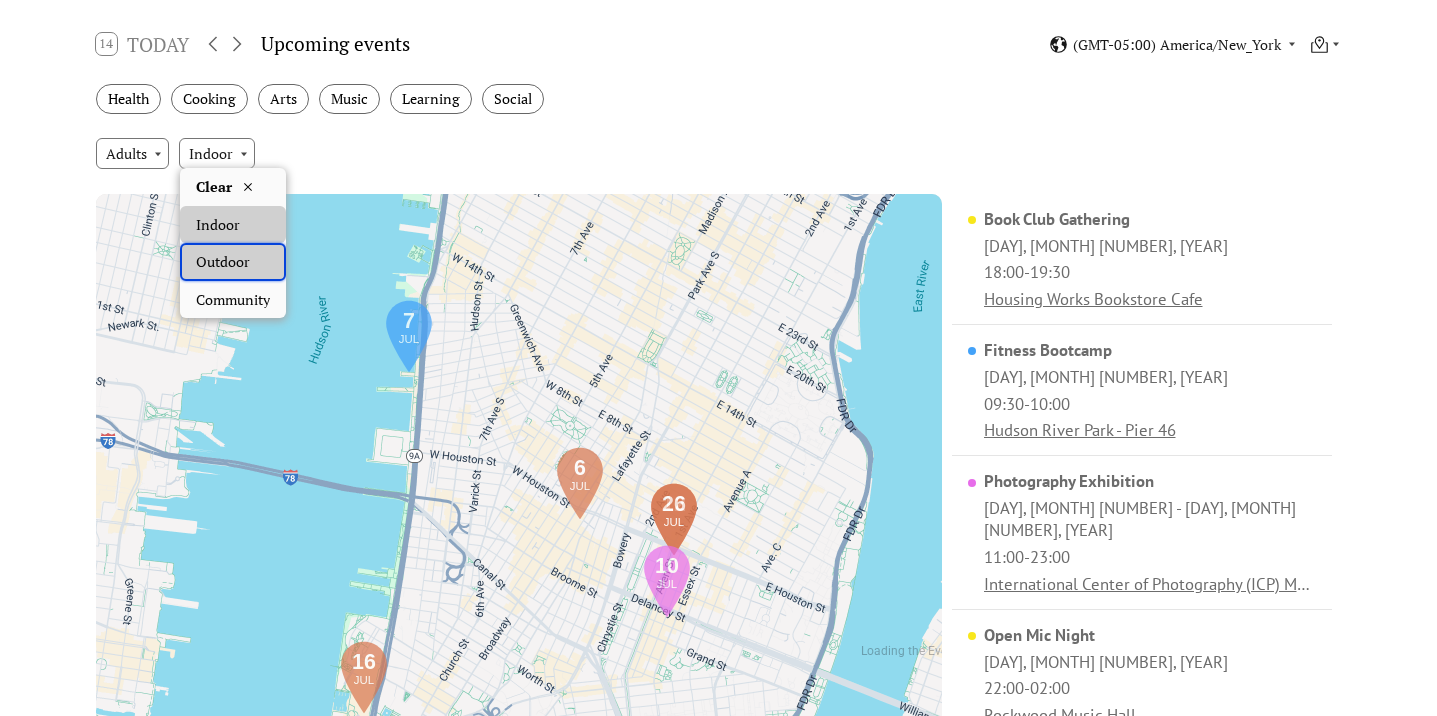 click on "Outdoor" at bounding box center (223, 262) 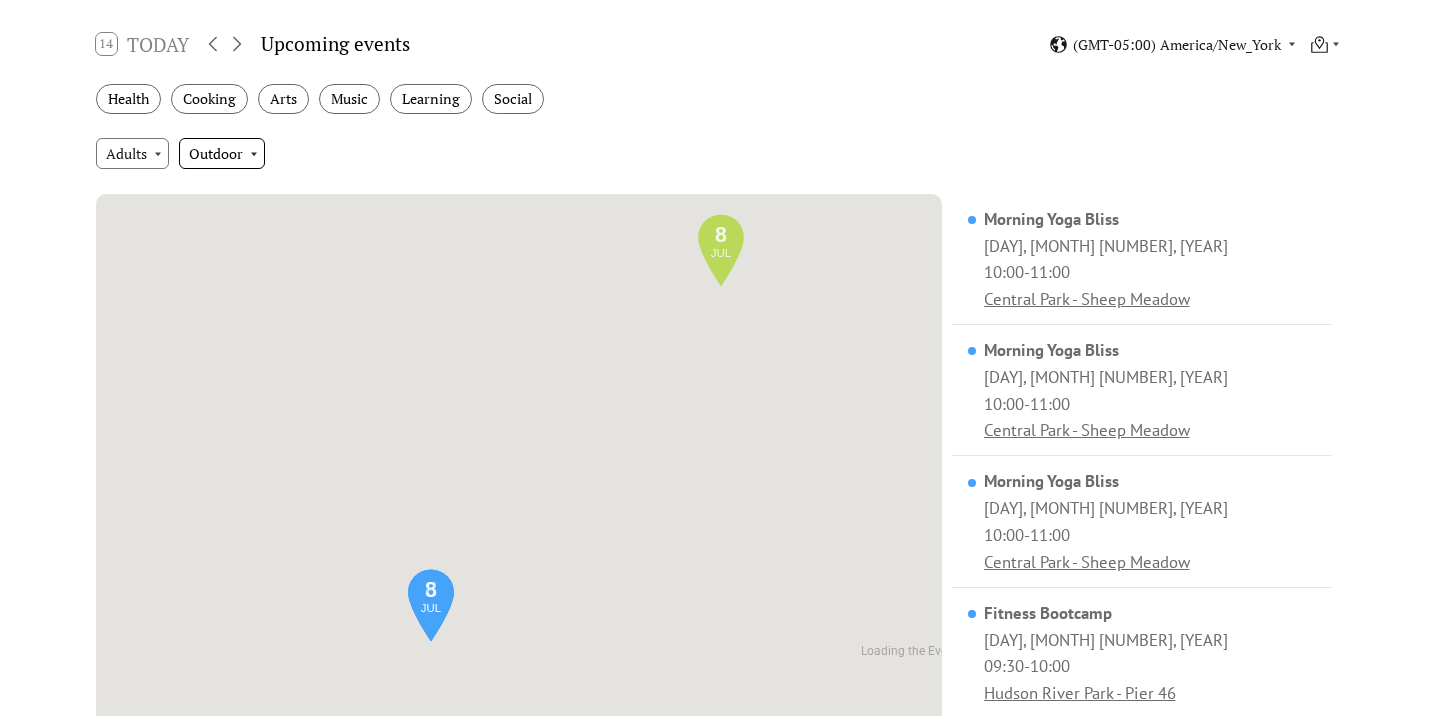 click on "Outdoor" at bounding box center [222, 153] 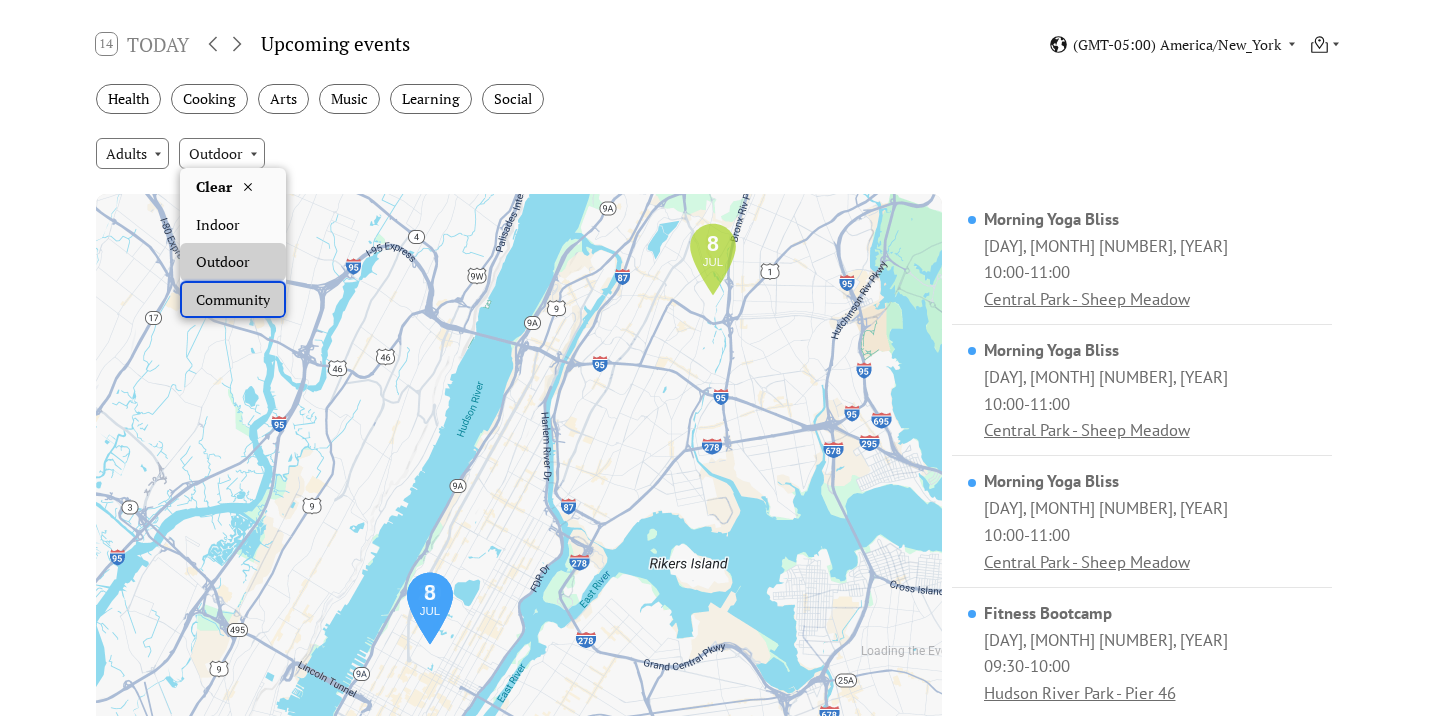 click on "Community" at bounding box center (233, 300) 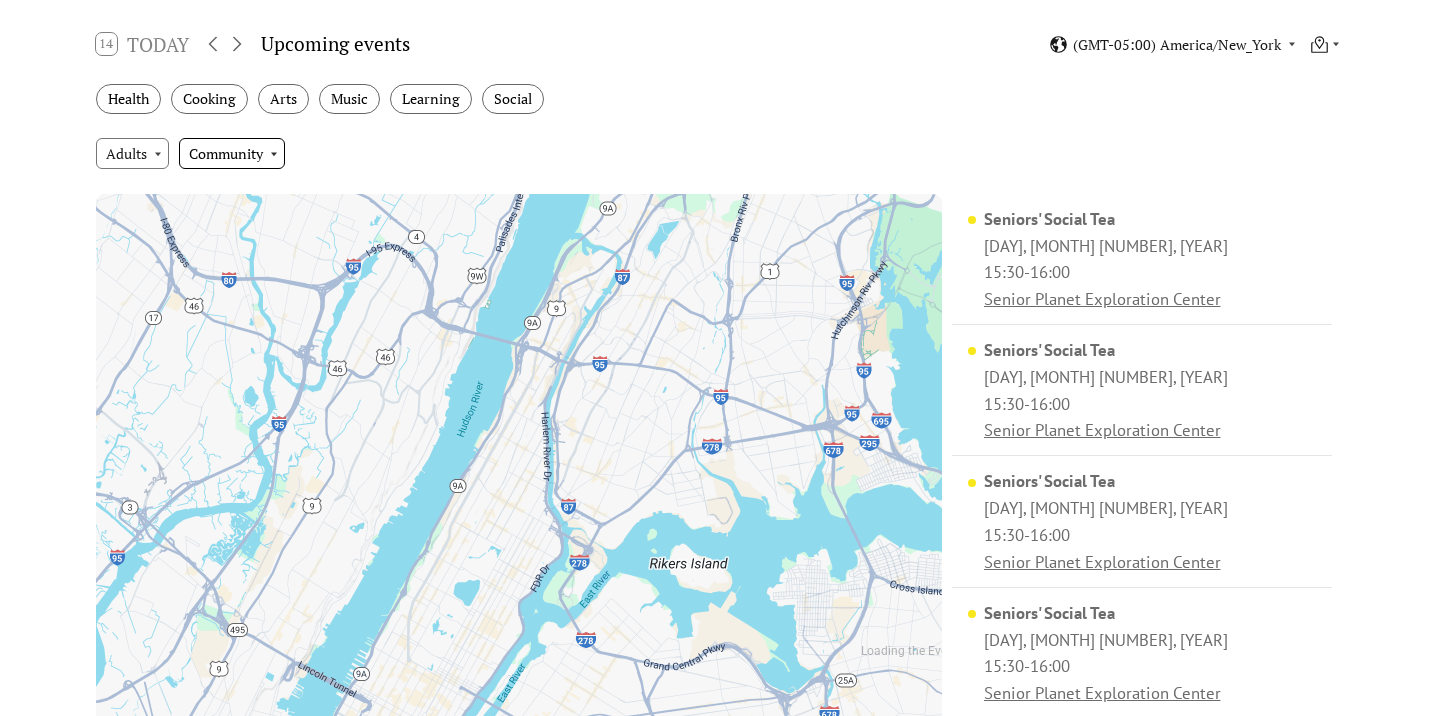 click on "Community" at bounding box center [232, 153] 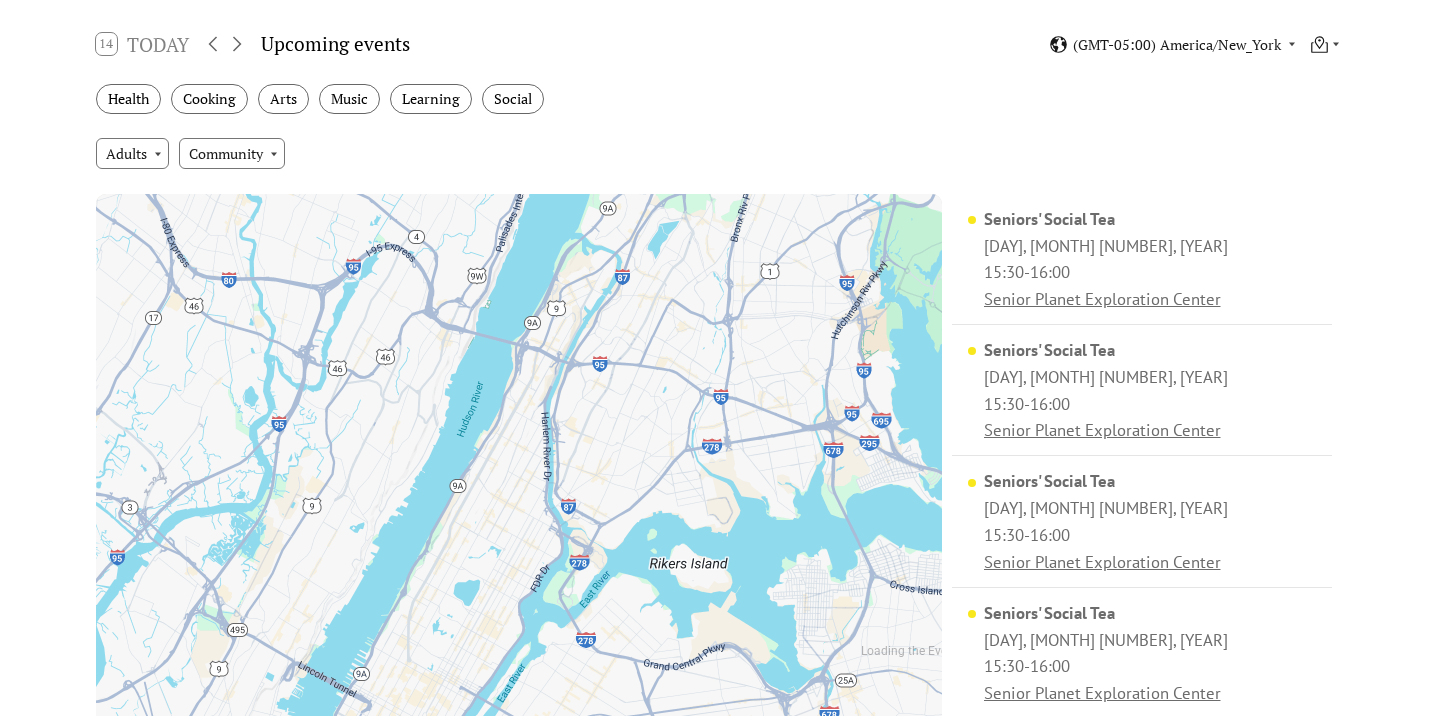 click on "Adults Community" at bounding box center [719, 153] 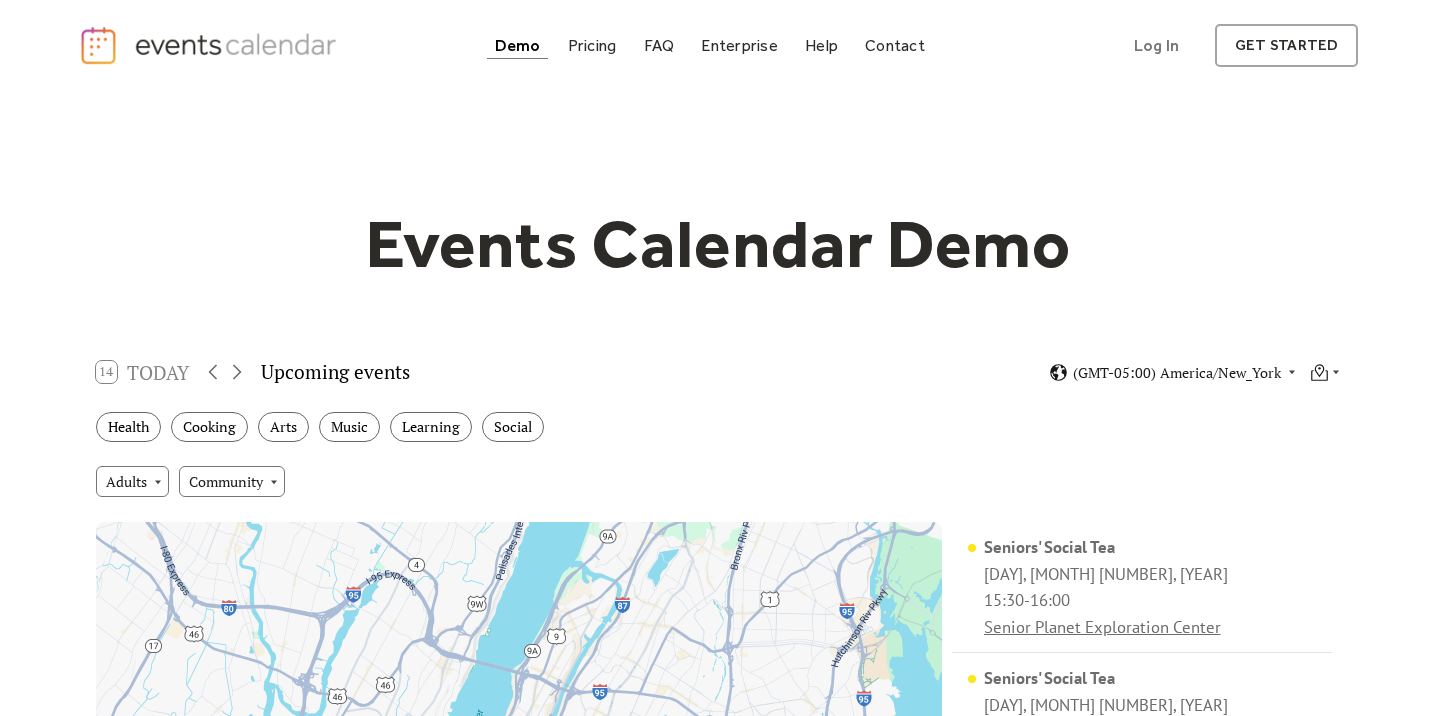 scroll, scrollTop: 0, scrollLeft: 0, axis: both 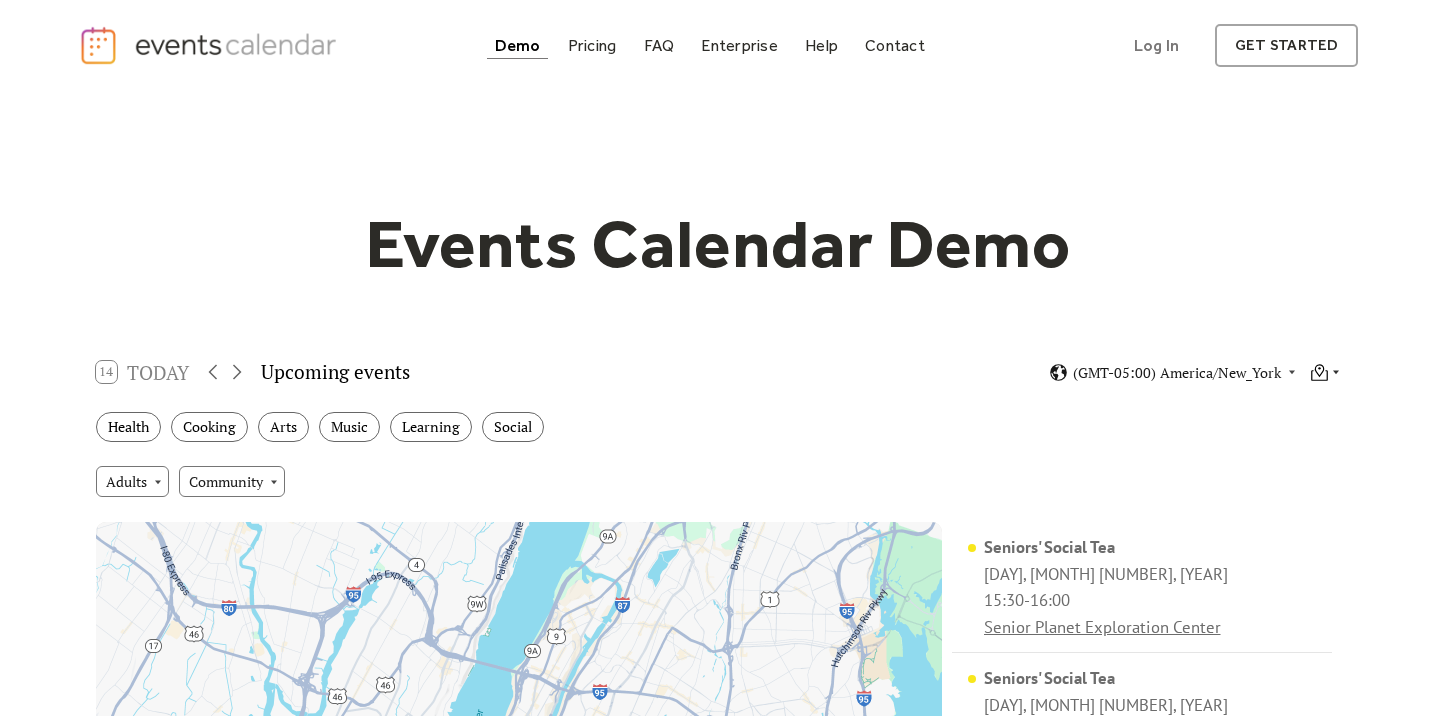 click 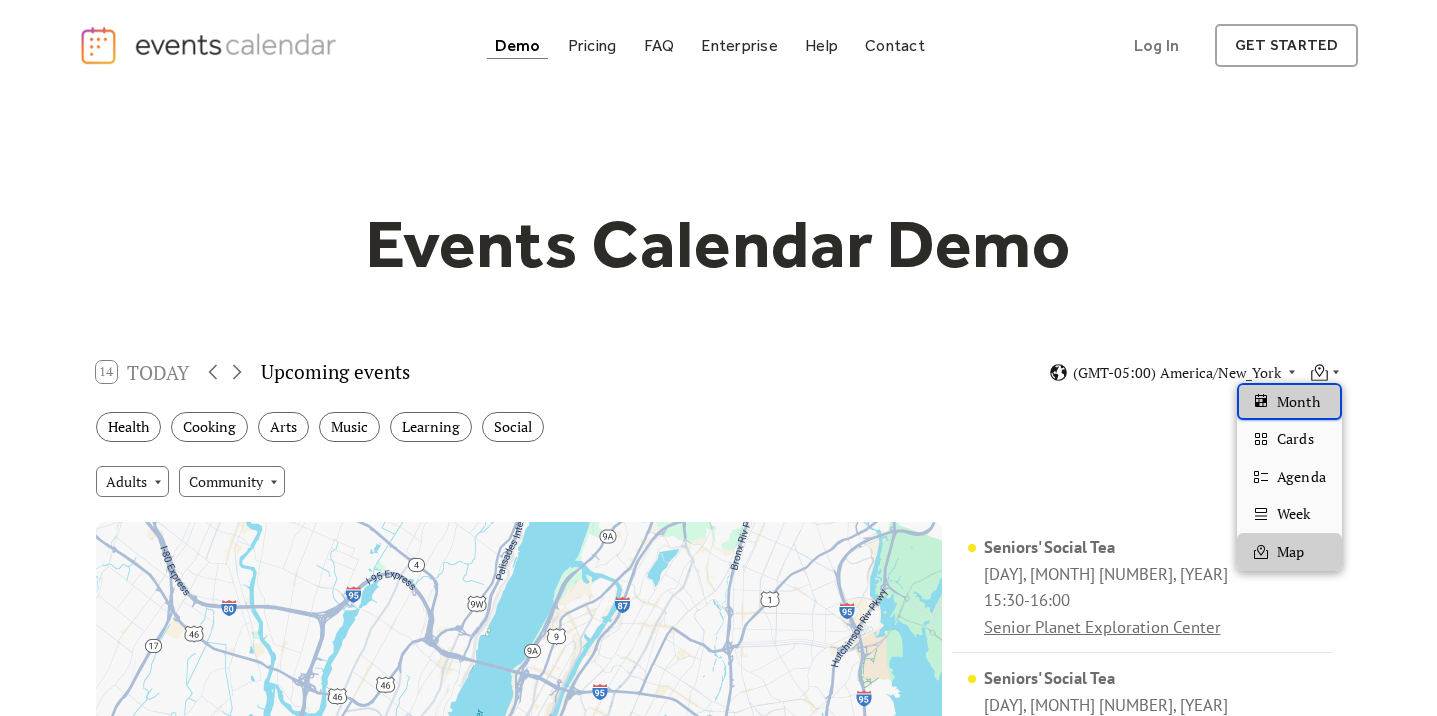 click on "Month" at bounding box center [1298, 402] 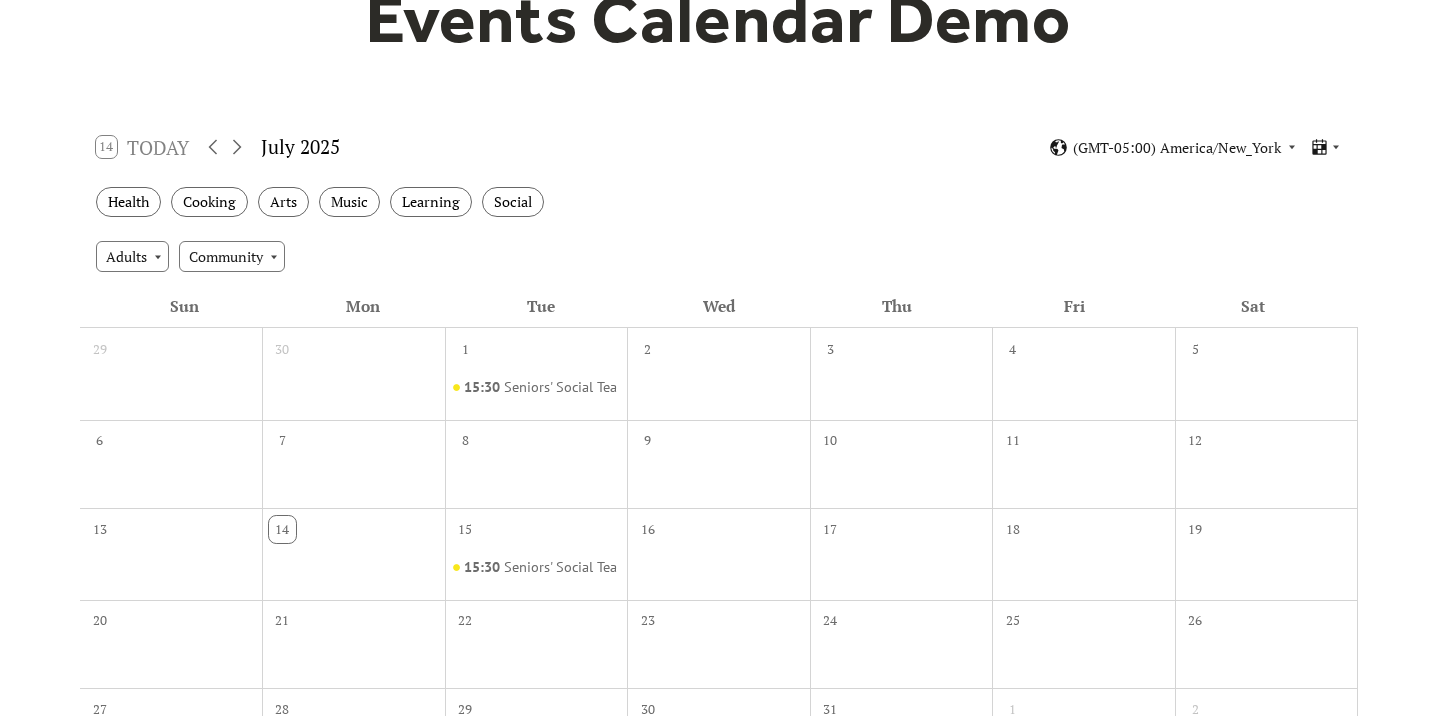 scroll, scrollTop: 226, scrollLeft: 0, axis: vertical 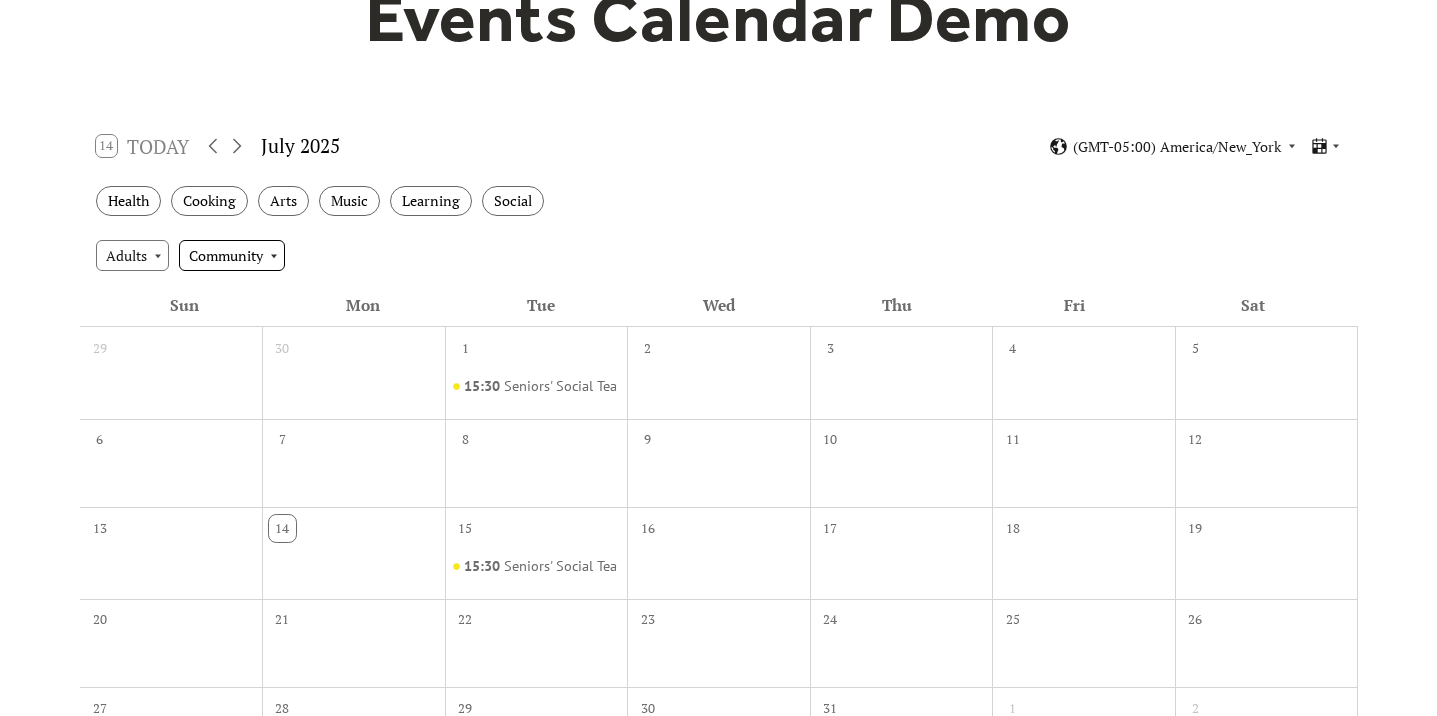 click on "Community" at bounding box center (232, 255) 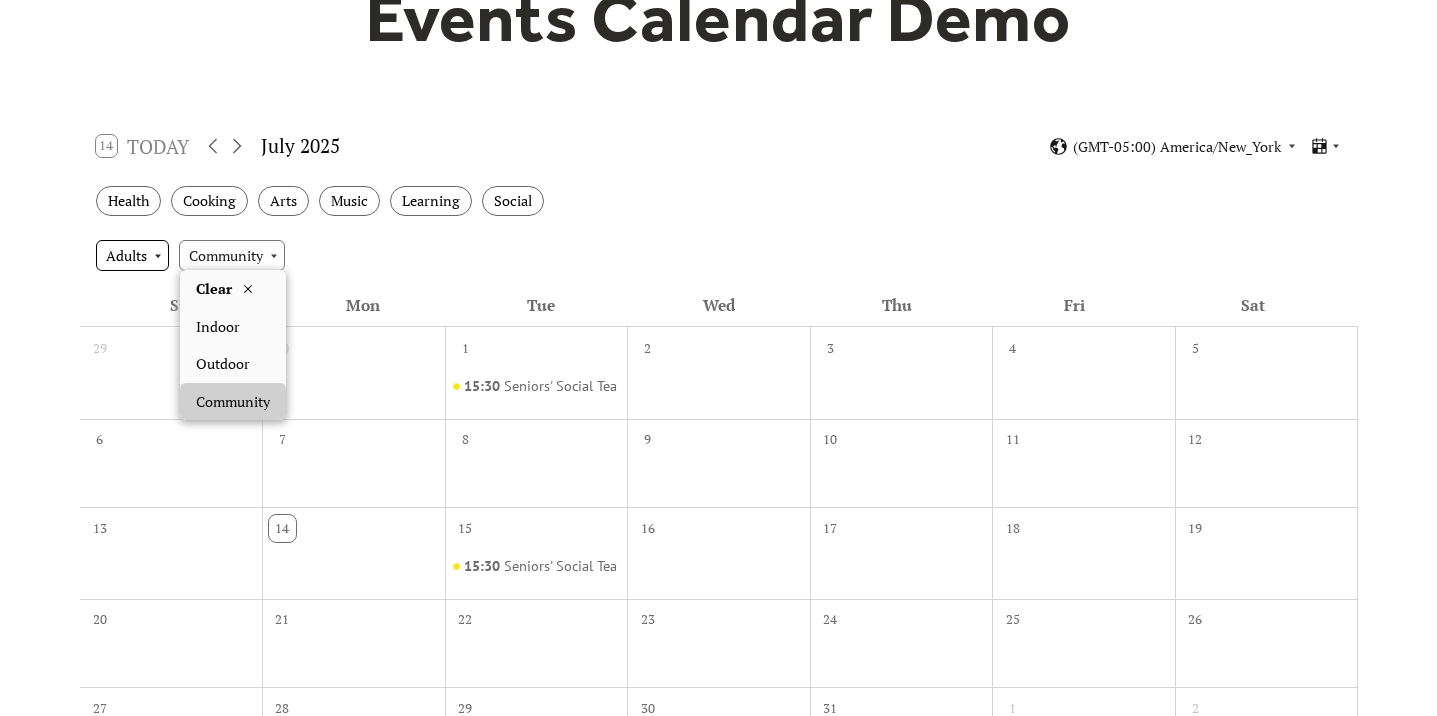 click on "Adults" at bounding box center (132, 255) 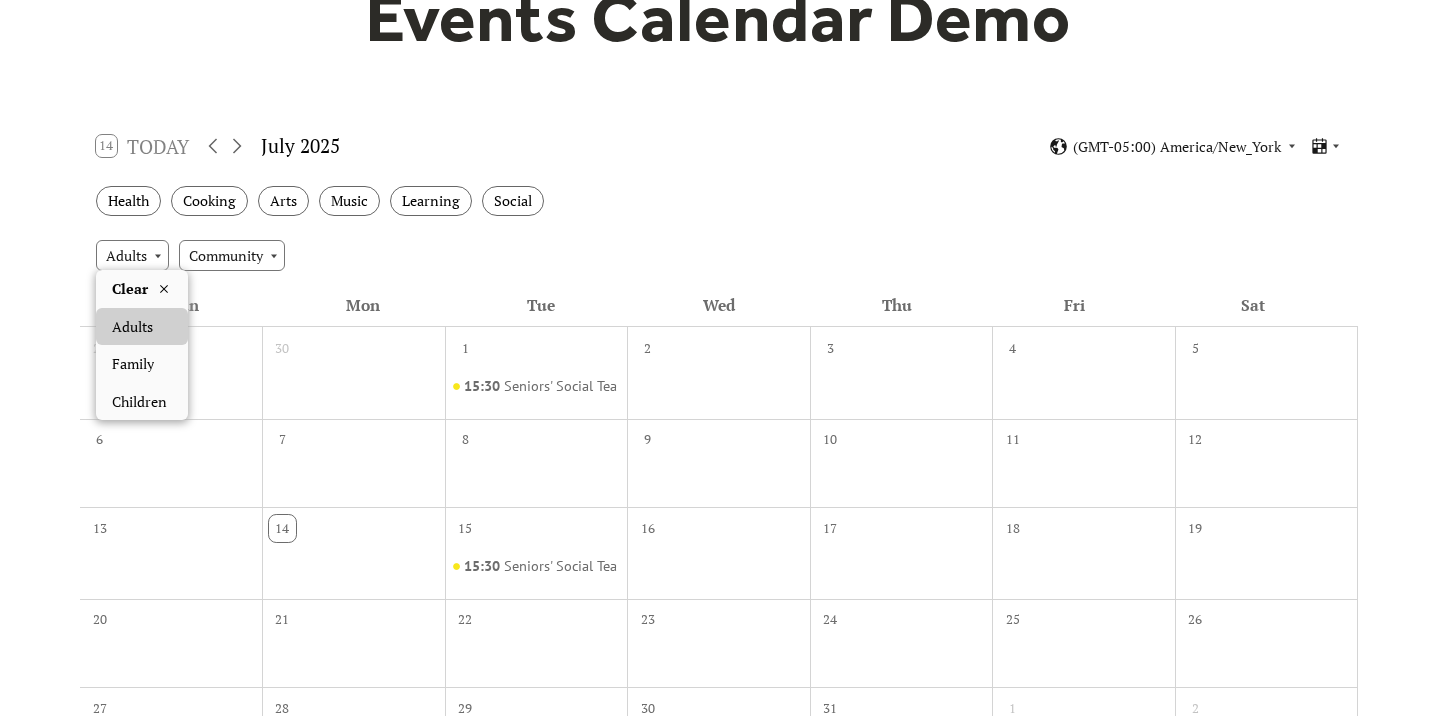 click on "Health Cooking Arts Music Learning Social" at bounding box center [719, 201] 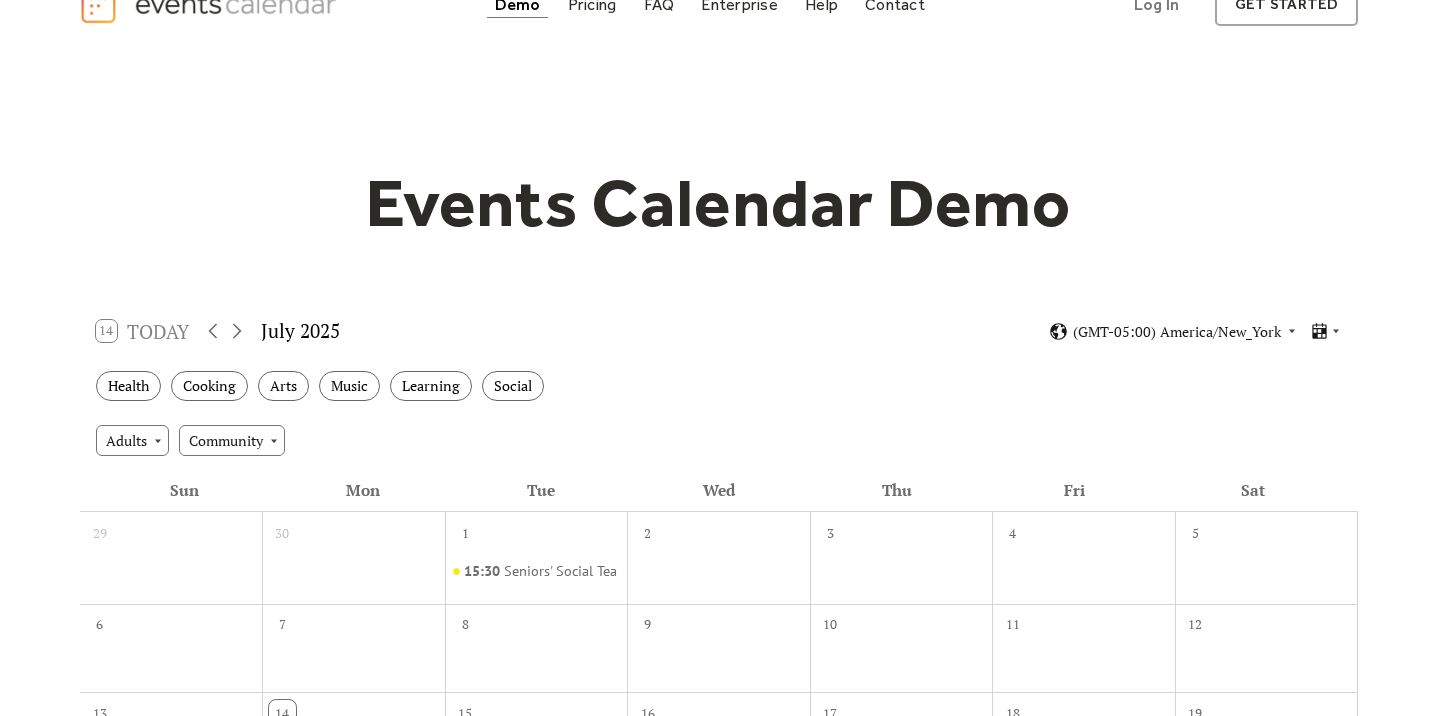 scroll, scrollTop: 37, scrollLeft: 0, axis: vertical 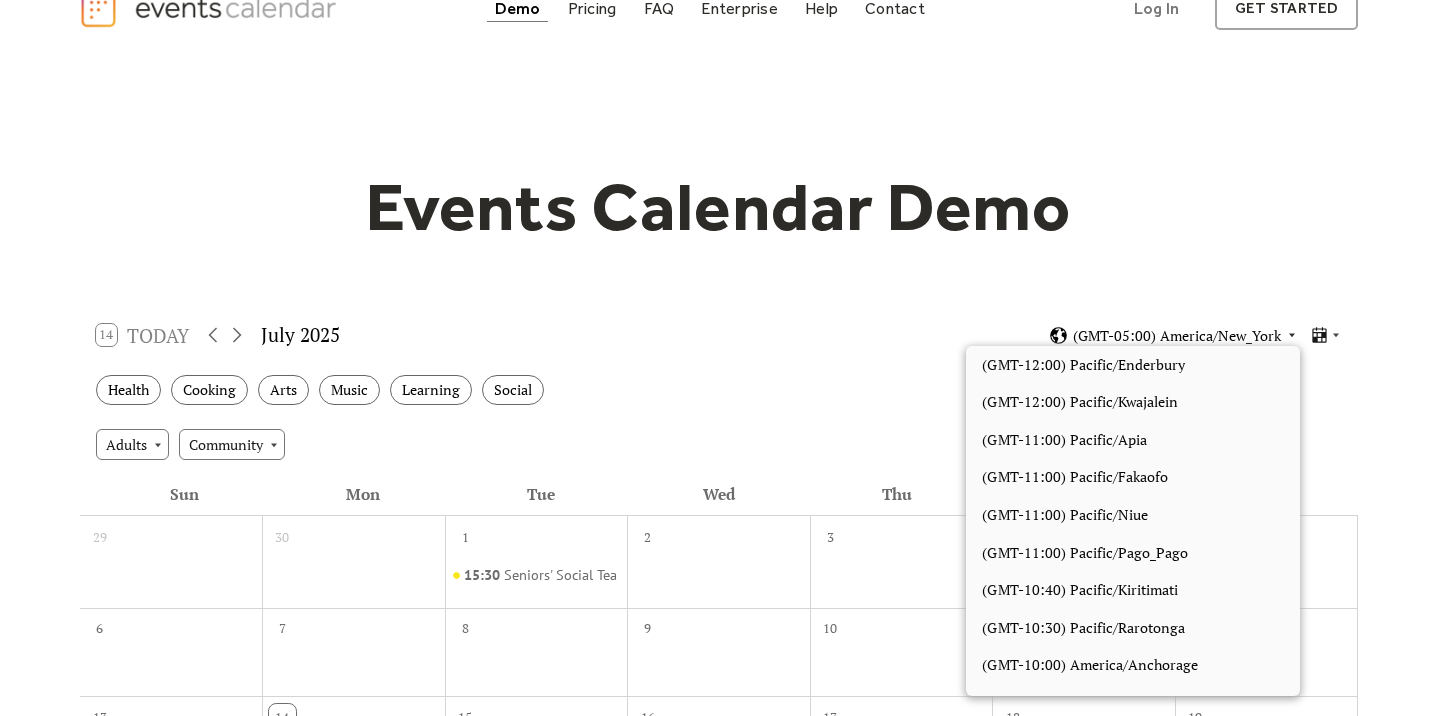 click on "(GMT-05:00) America/New_York" at bounding box center (1177, 336) 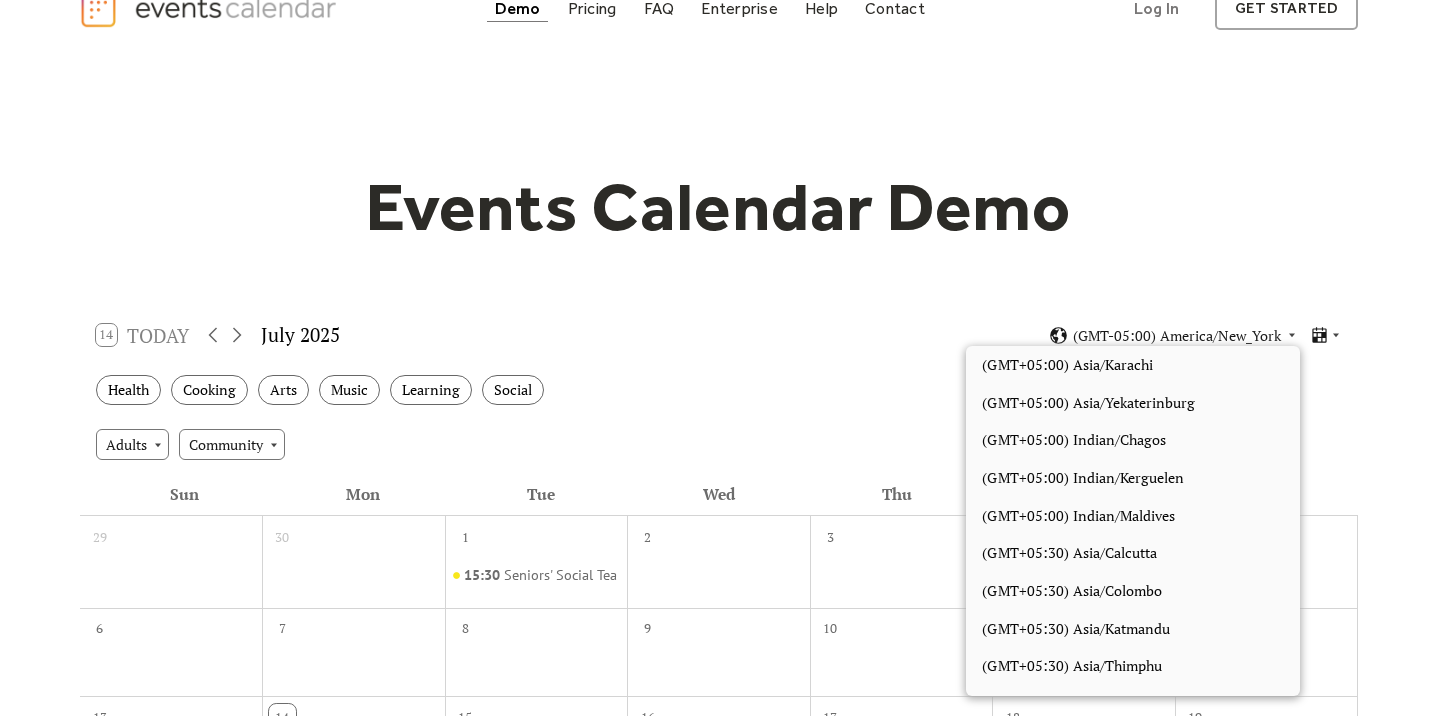 scroll, scrollTop: 6575, scrollLeft: 0, axis: vertical 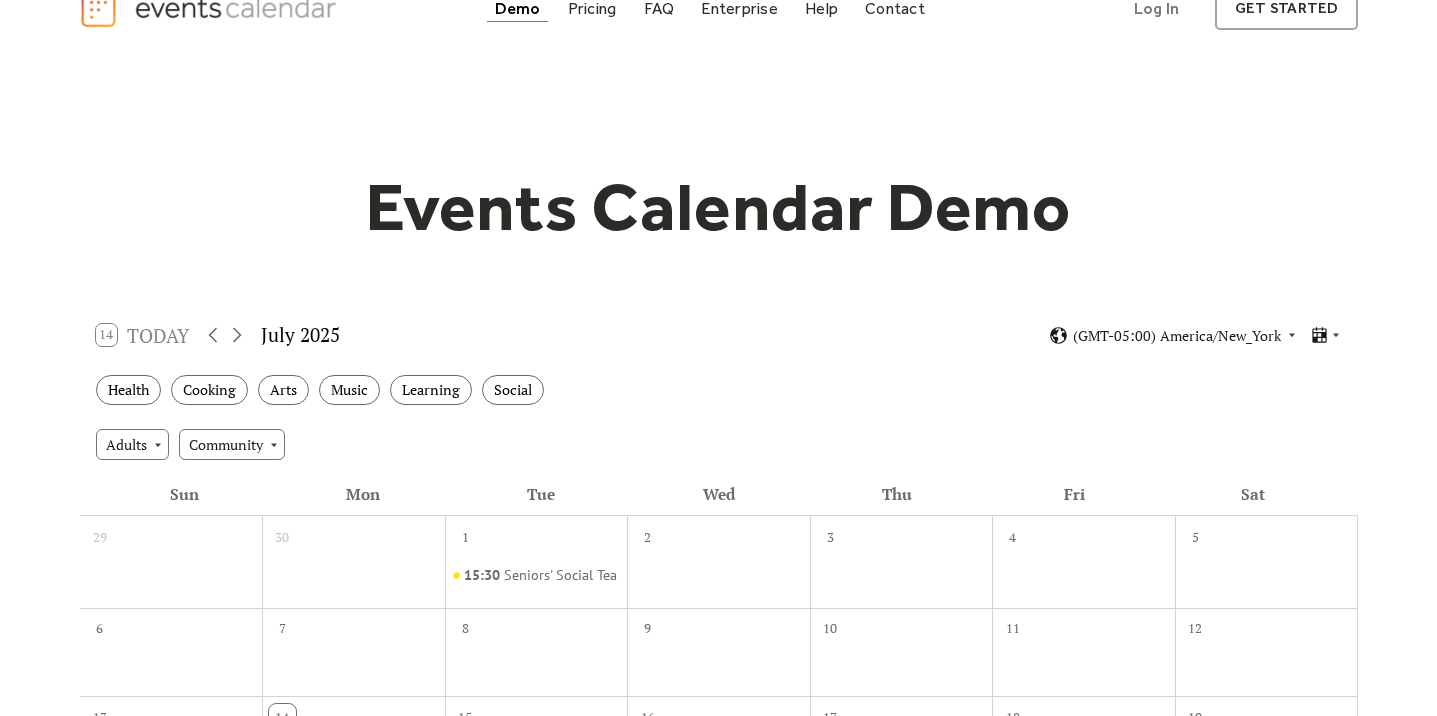 click on "Events Calendar Demo" at bounding box center [719, 207] 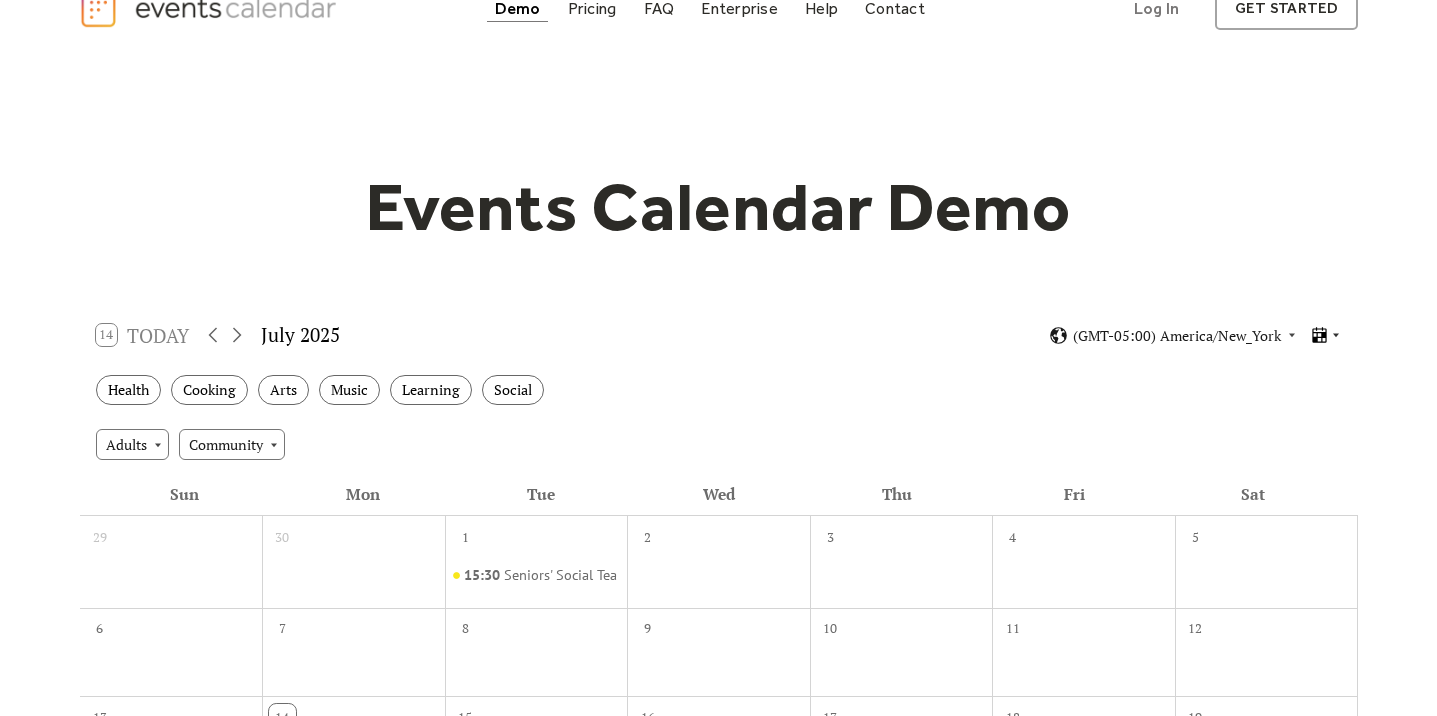 click at bounding box center [1325, 335] 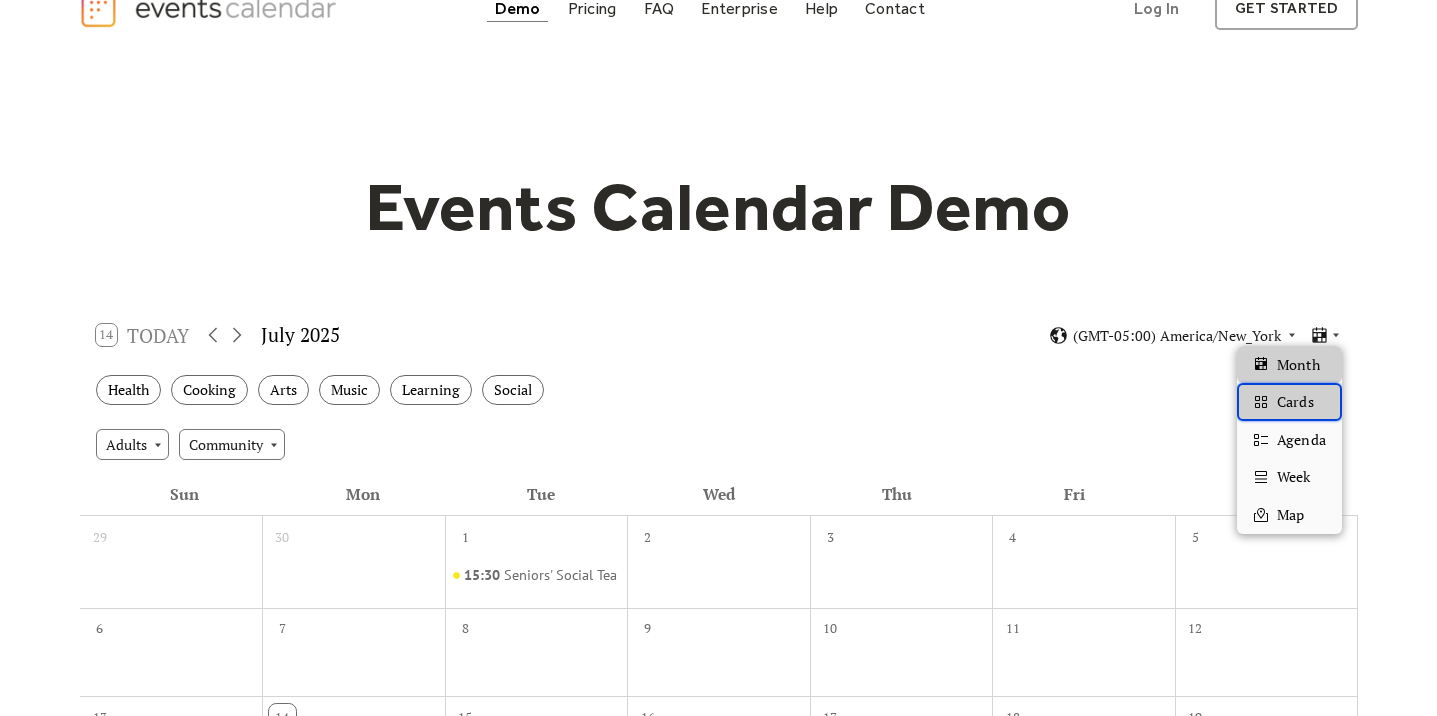 click on "Cards" at bounding box center [1295, 402] 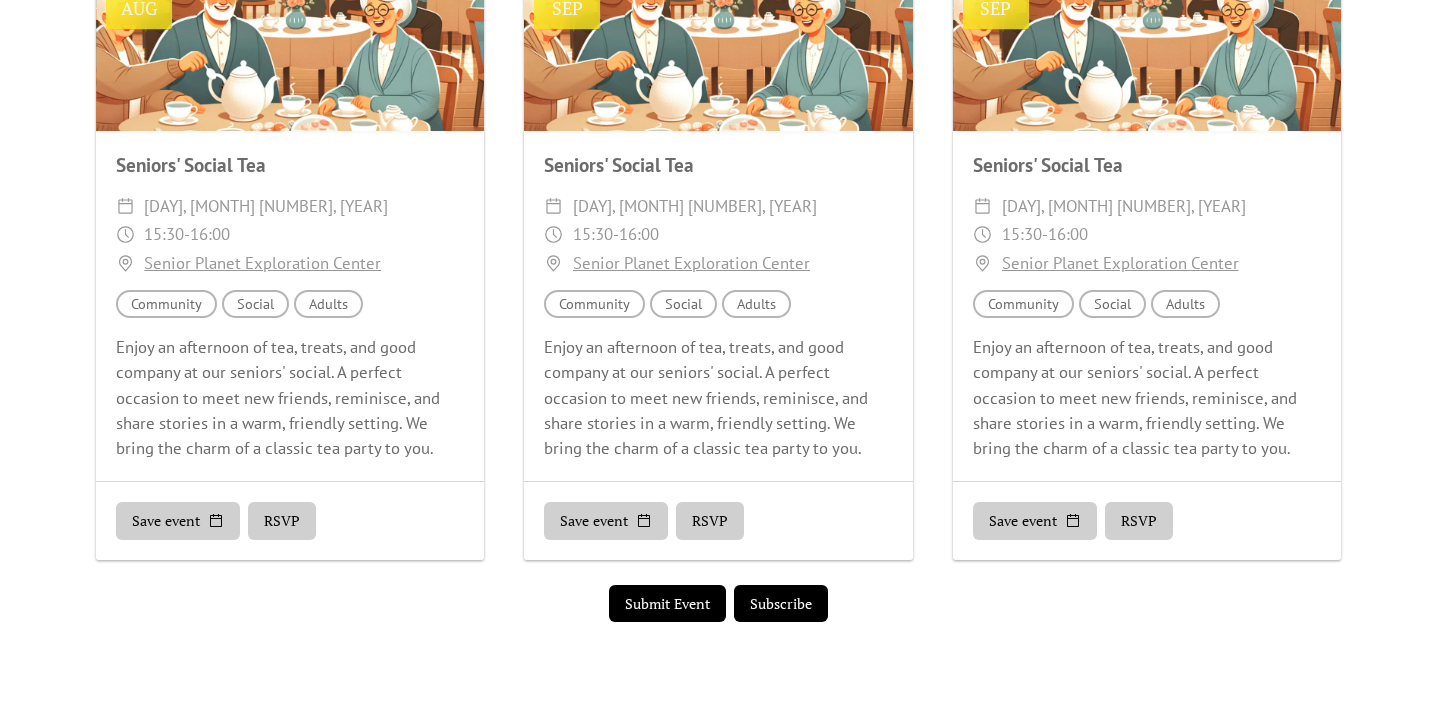 scroll, scrollTop: 1247, scrollLeft: 0, axis: vertical 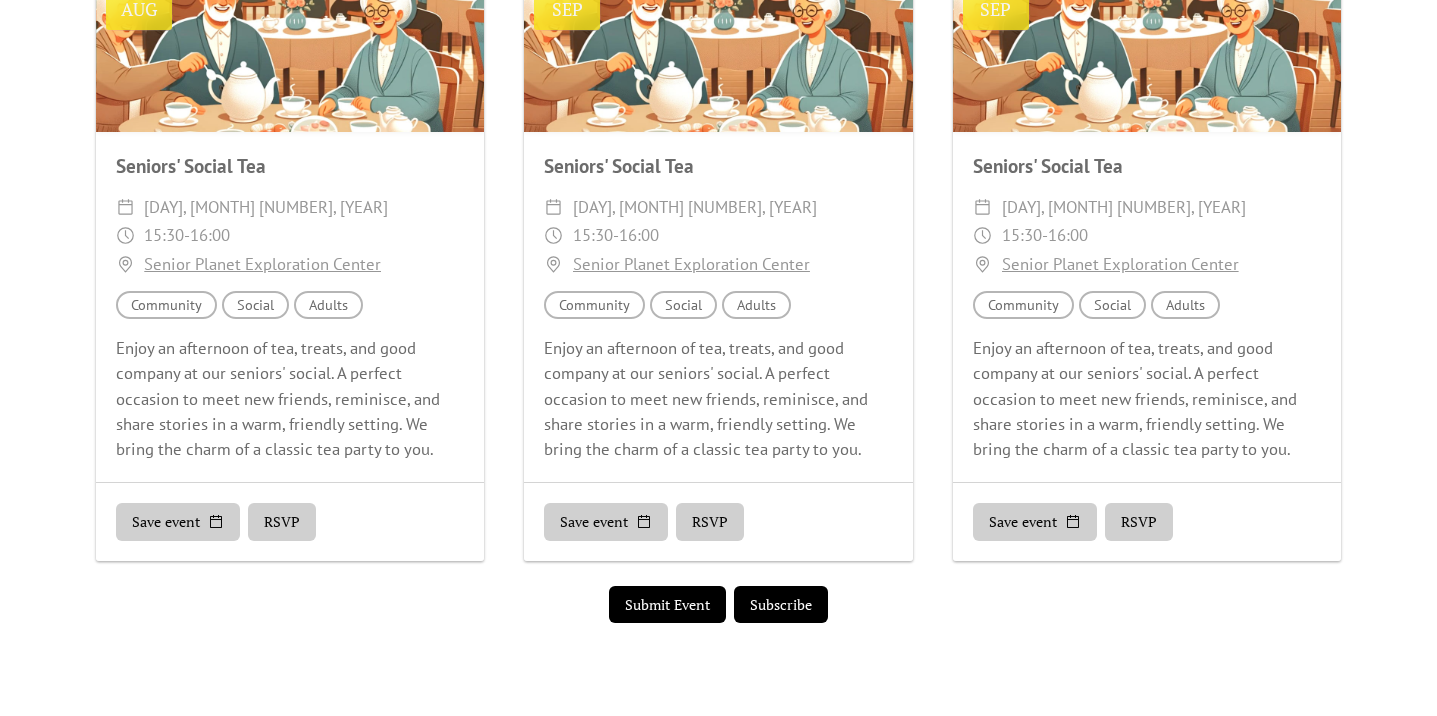 click on "Submit Event" at bounding box center [667, 605] 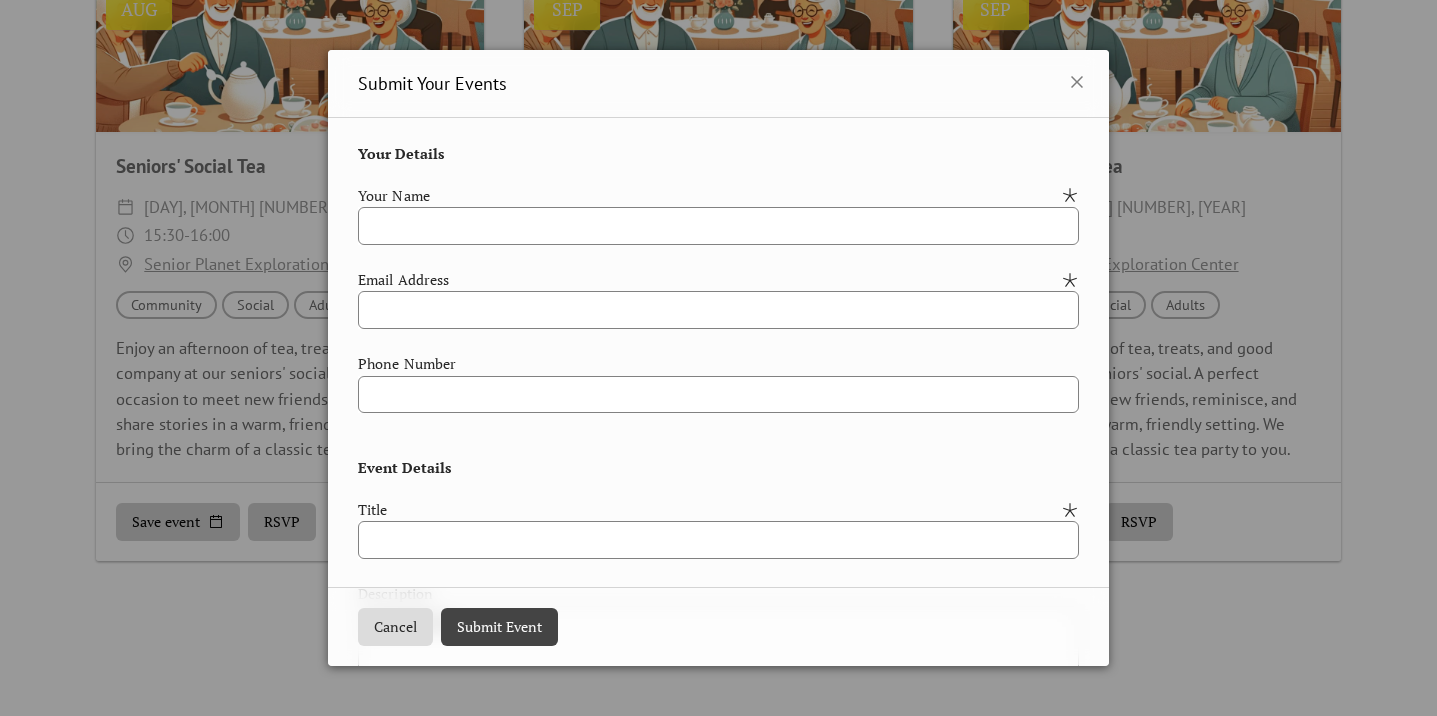 type 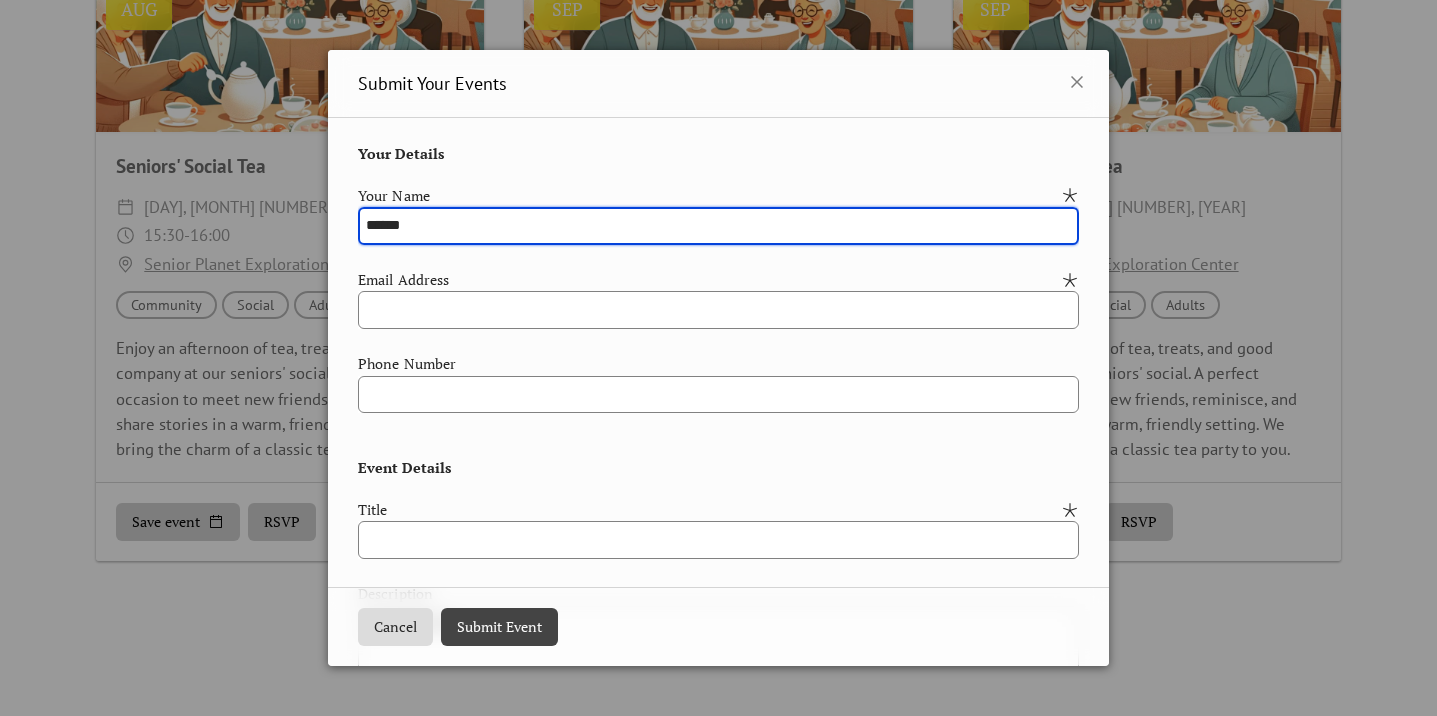 type on "******" 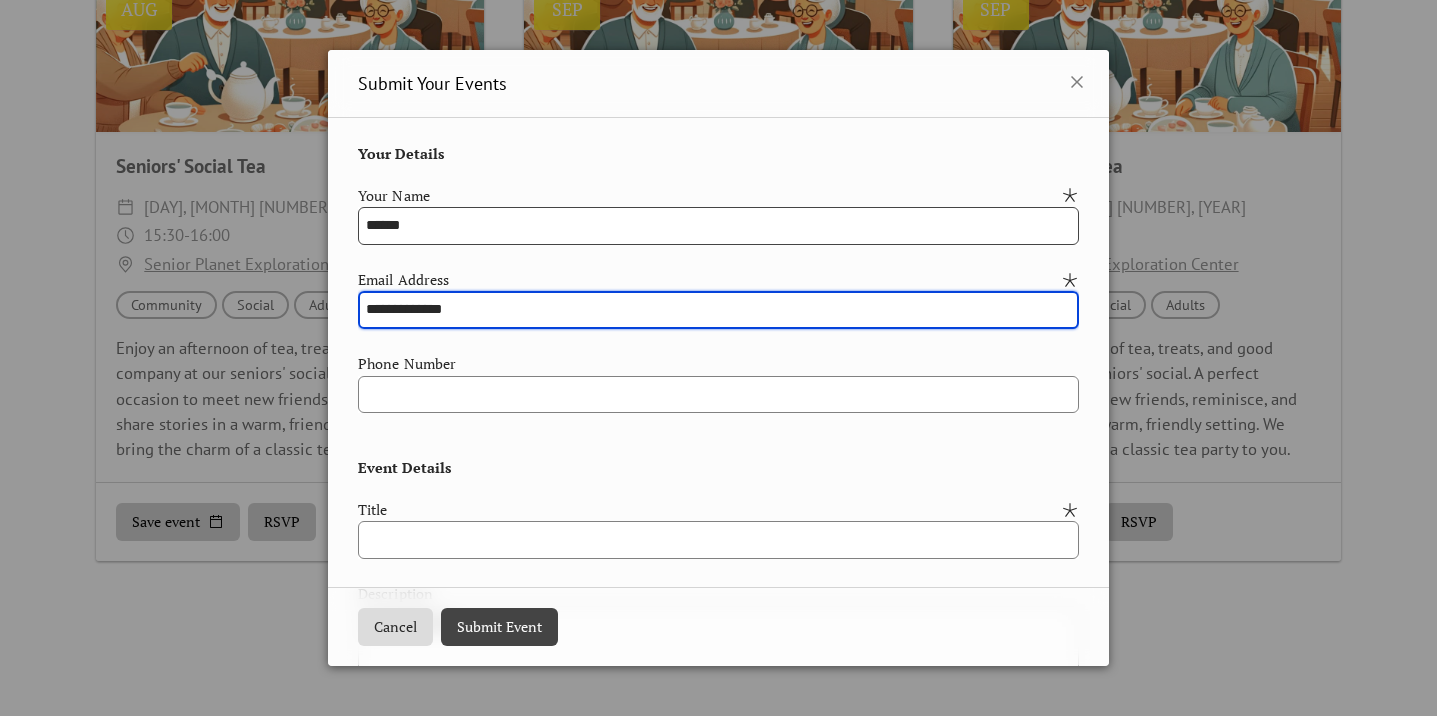type on "**********" 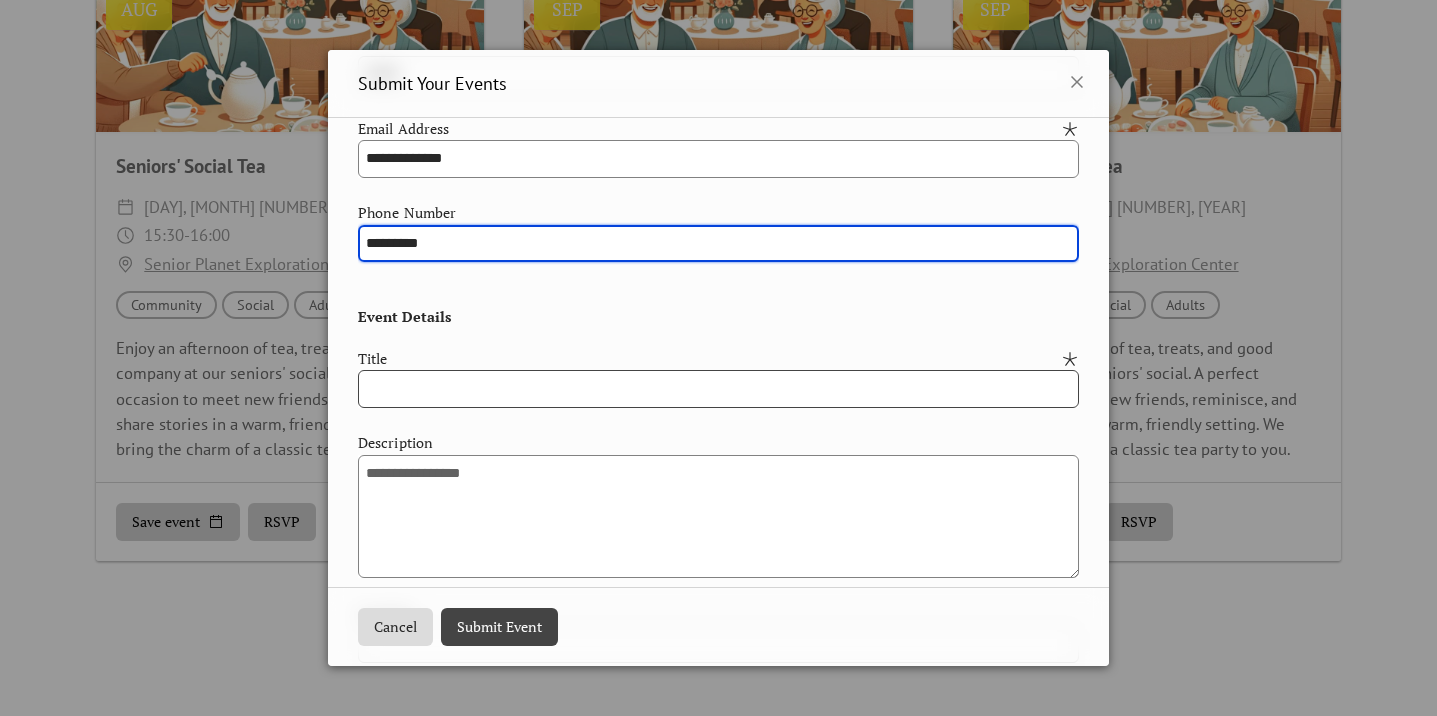 scroll, scrollTop: 152, scrollLeft: 0, axis: vertical 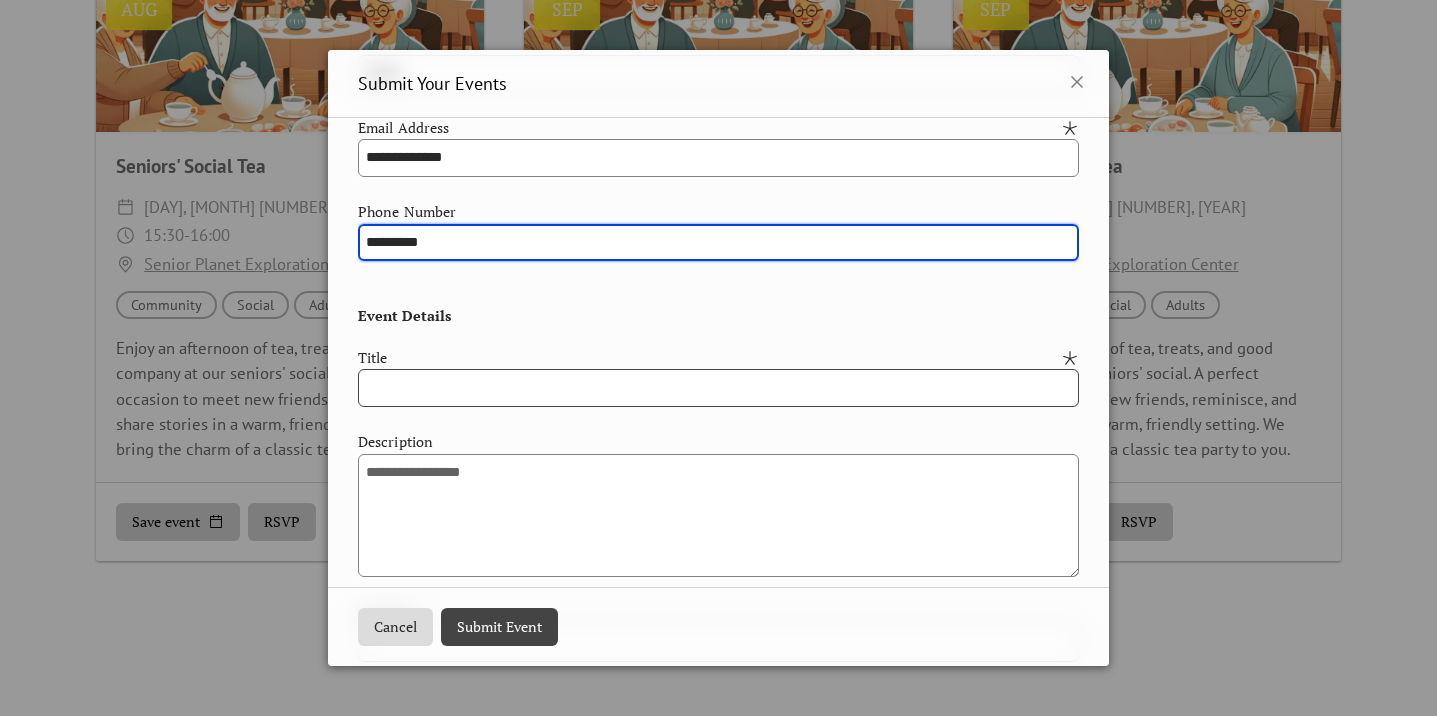 type on "*********" 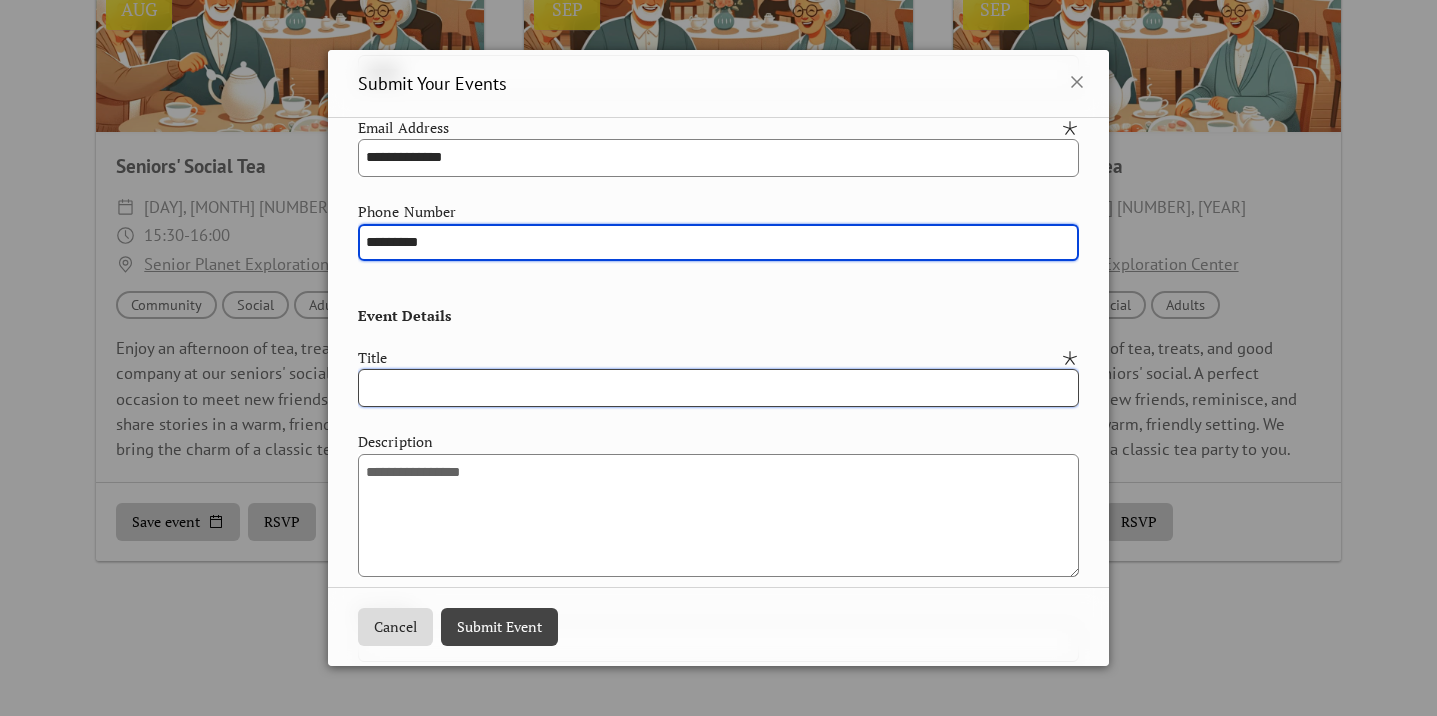 click at bounding box center (718, 388) 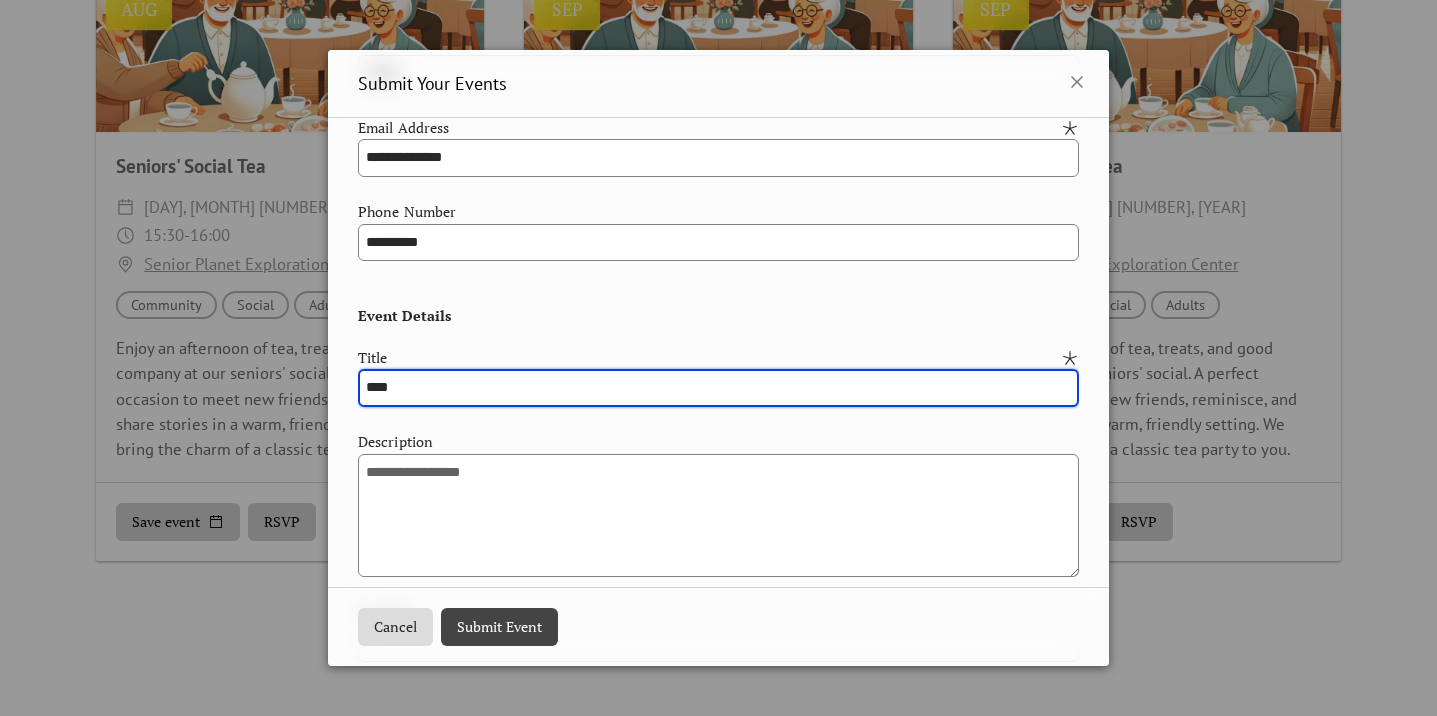 type on "****" 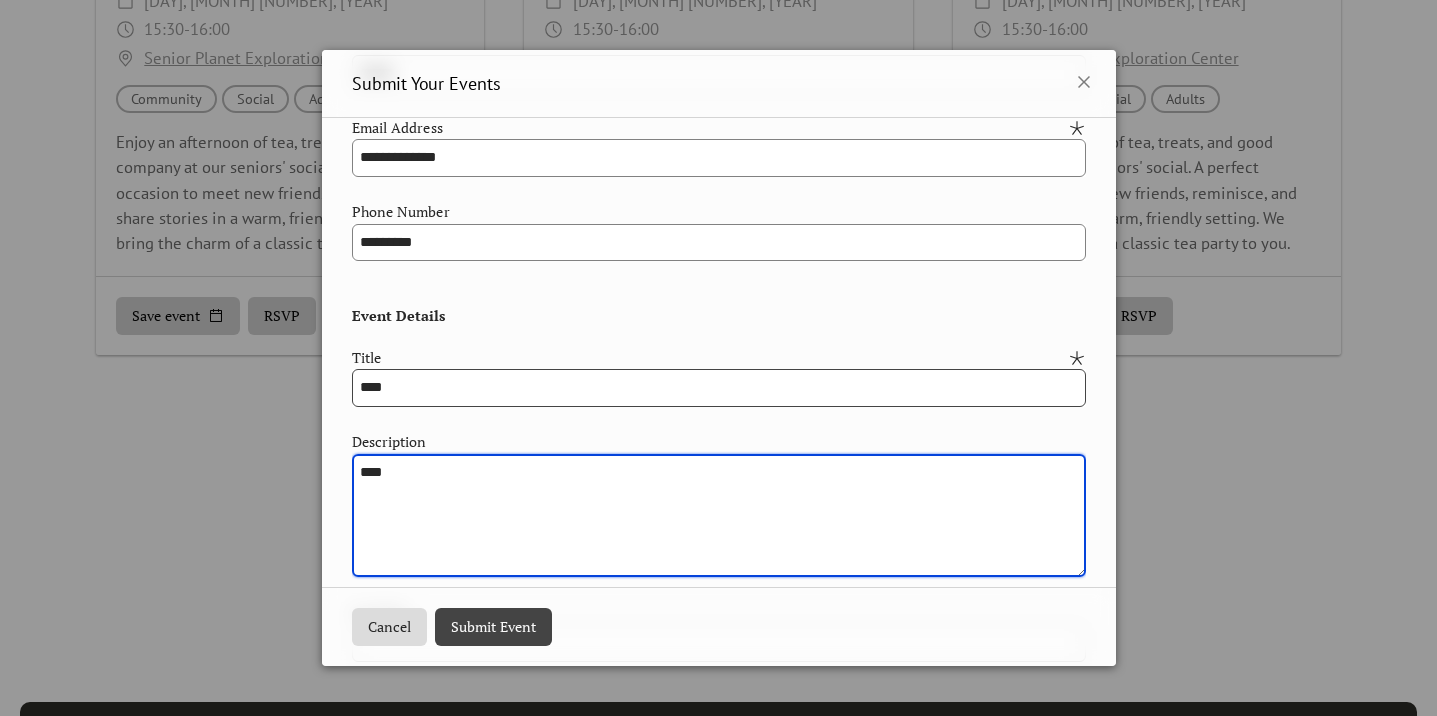 scroll, scrollTop: 1453, scrollLeft: 0, axis: vertical 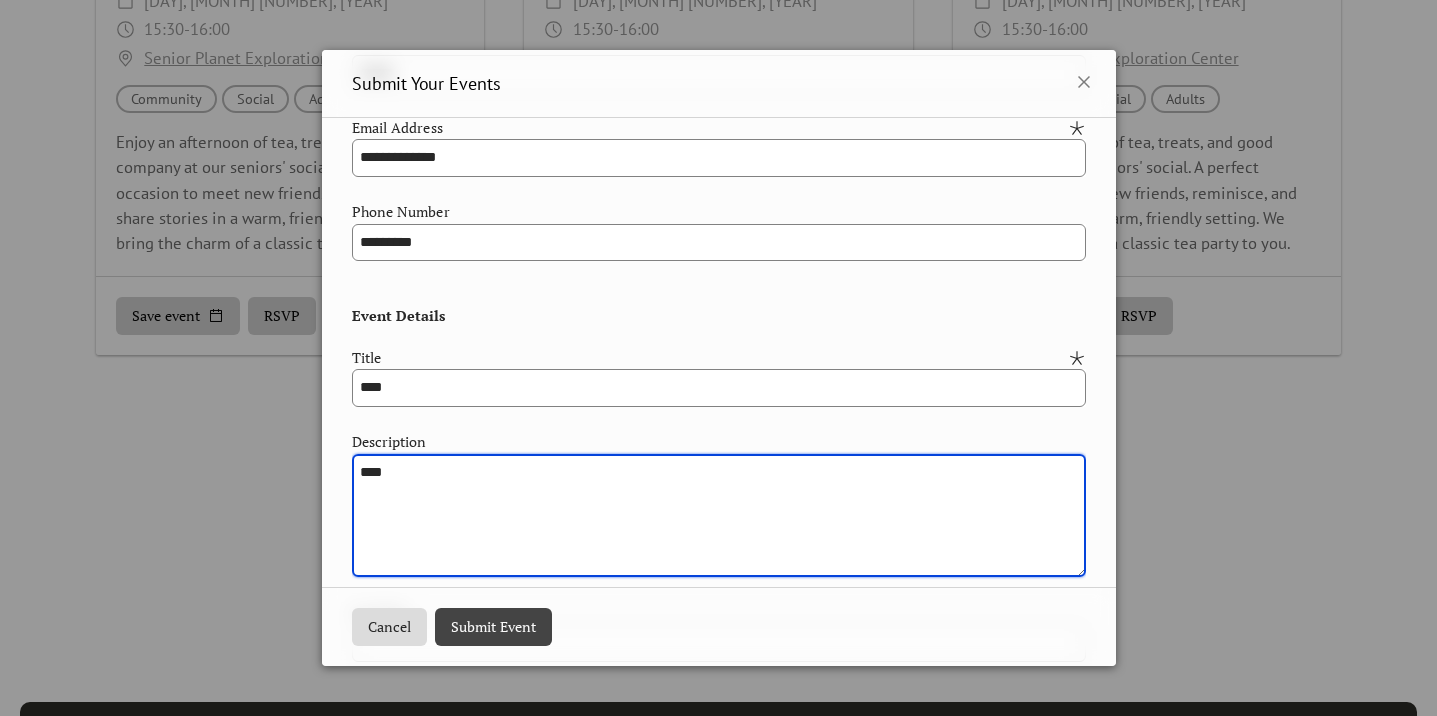 type on "****" 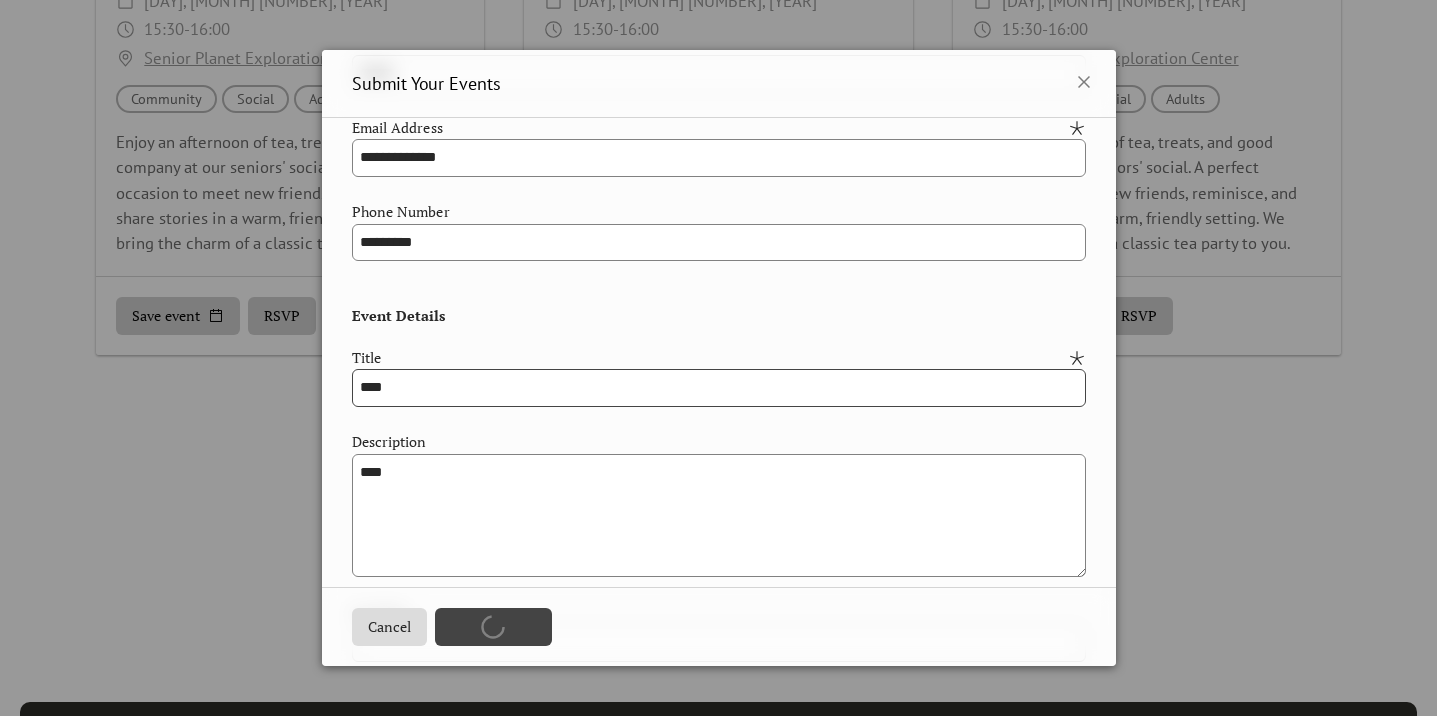 scroll, scrollTop: 0, scrollLeft: 0, axis: both 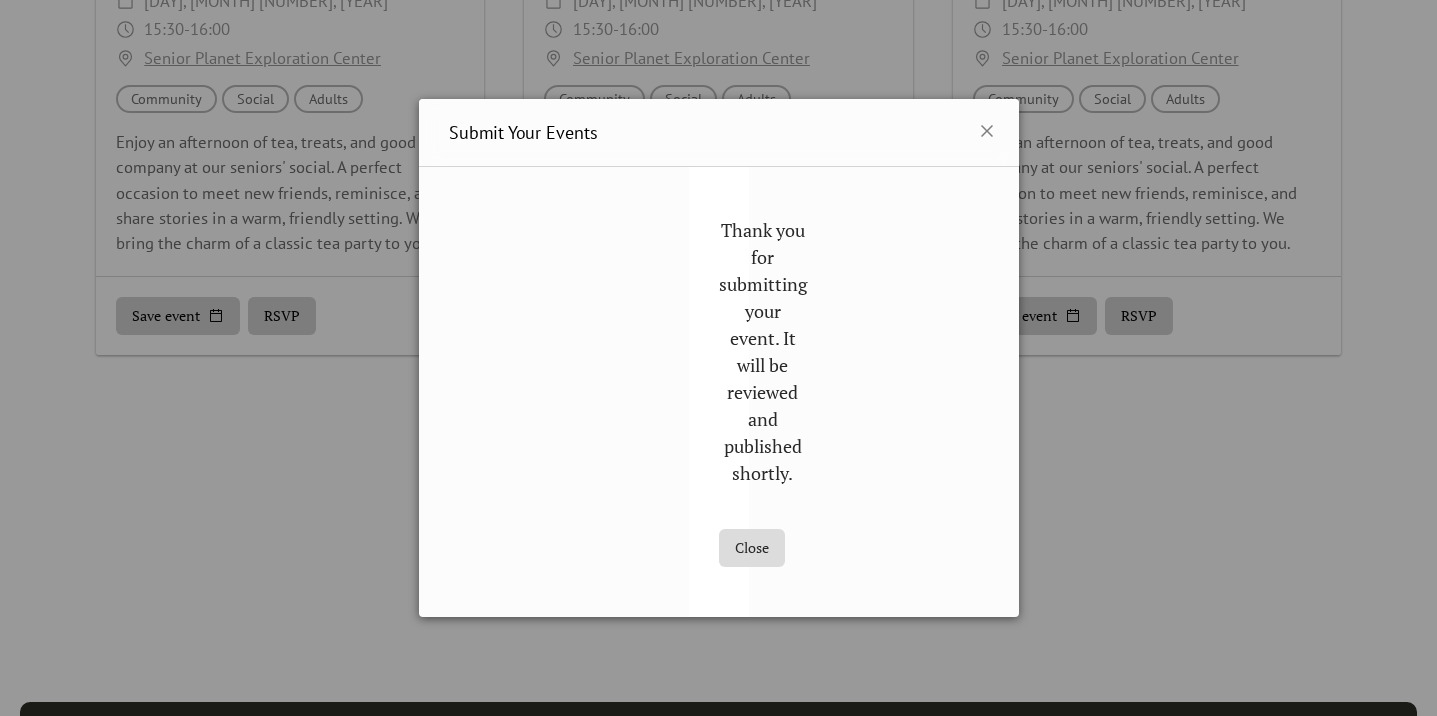 click on "Close" at bounding box center [752, 548] 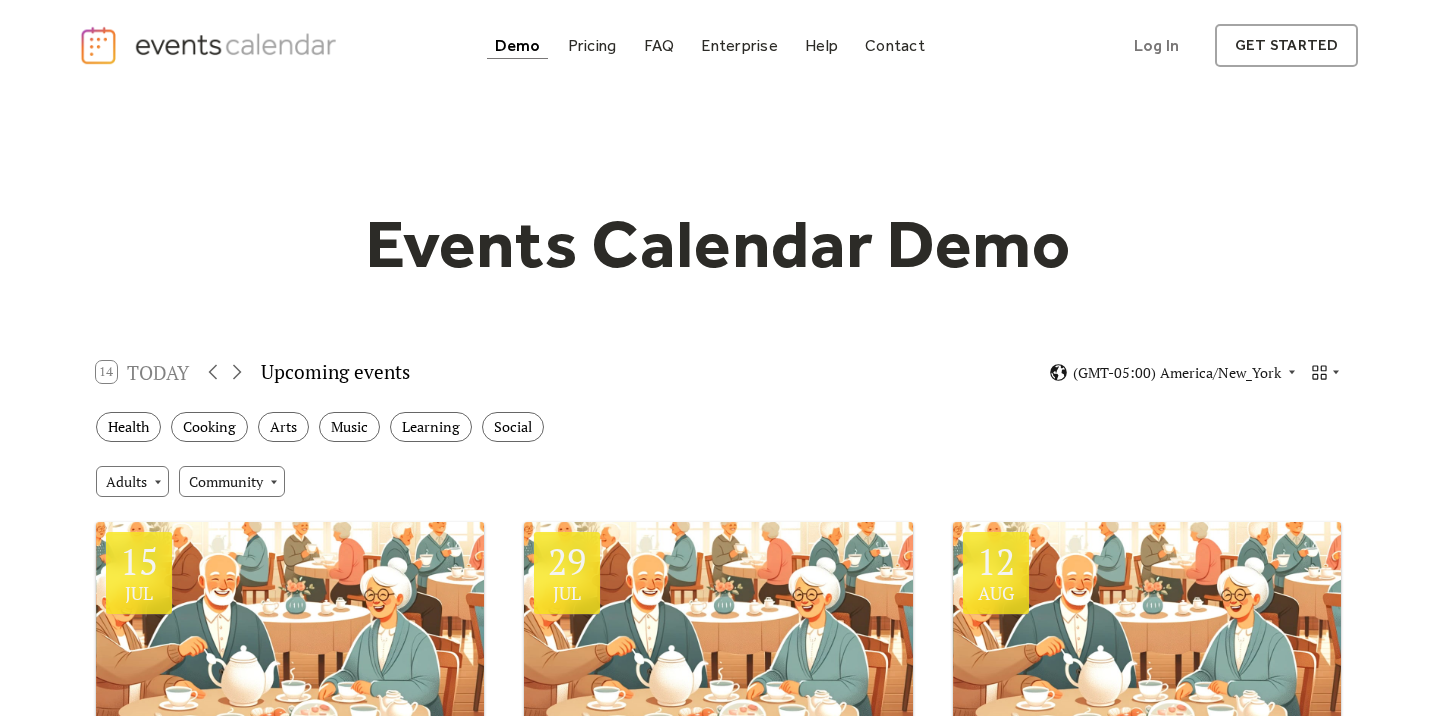 scroll, scrollTop: 0, scrollLeft: 0, axis: both 